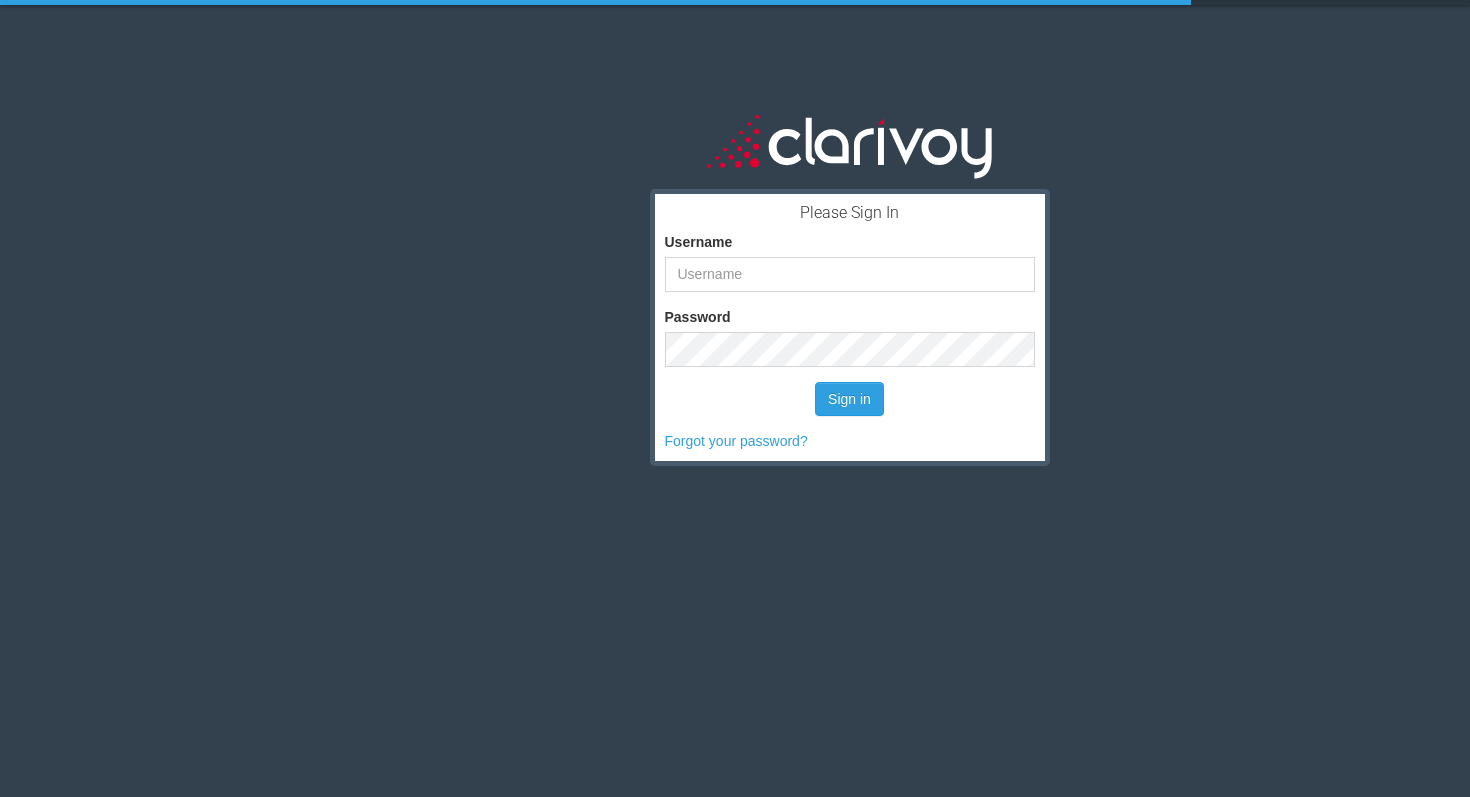 scroll, scrollTop: 0, scrollLeft: 0, axis: both 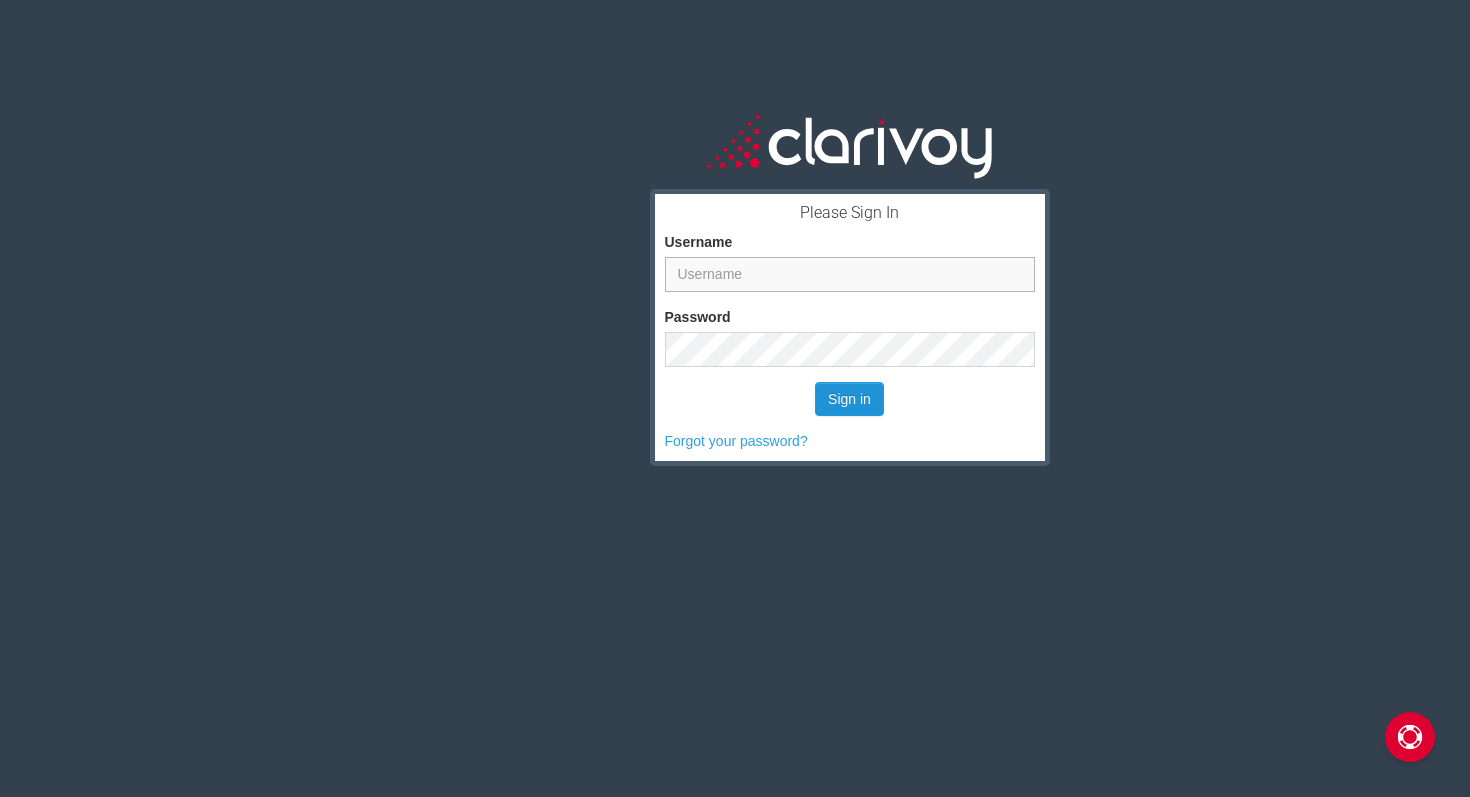 type on "[EMAIL]" 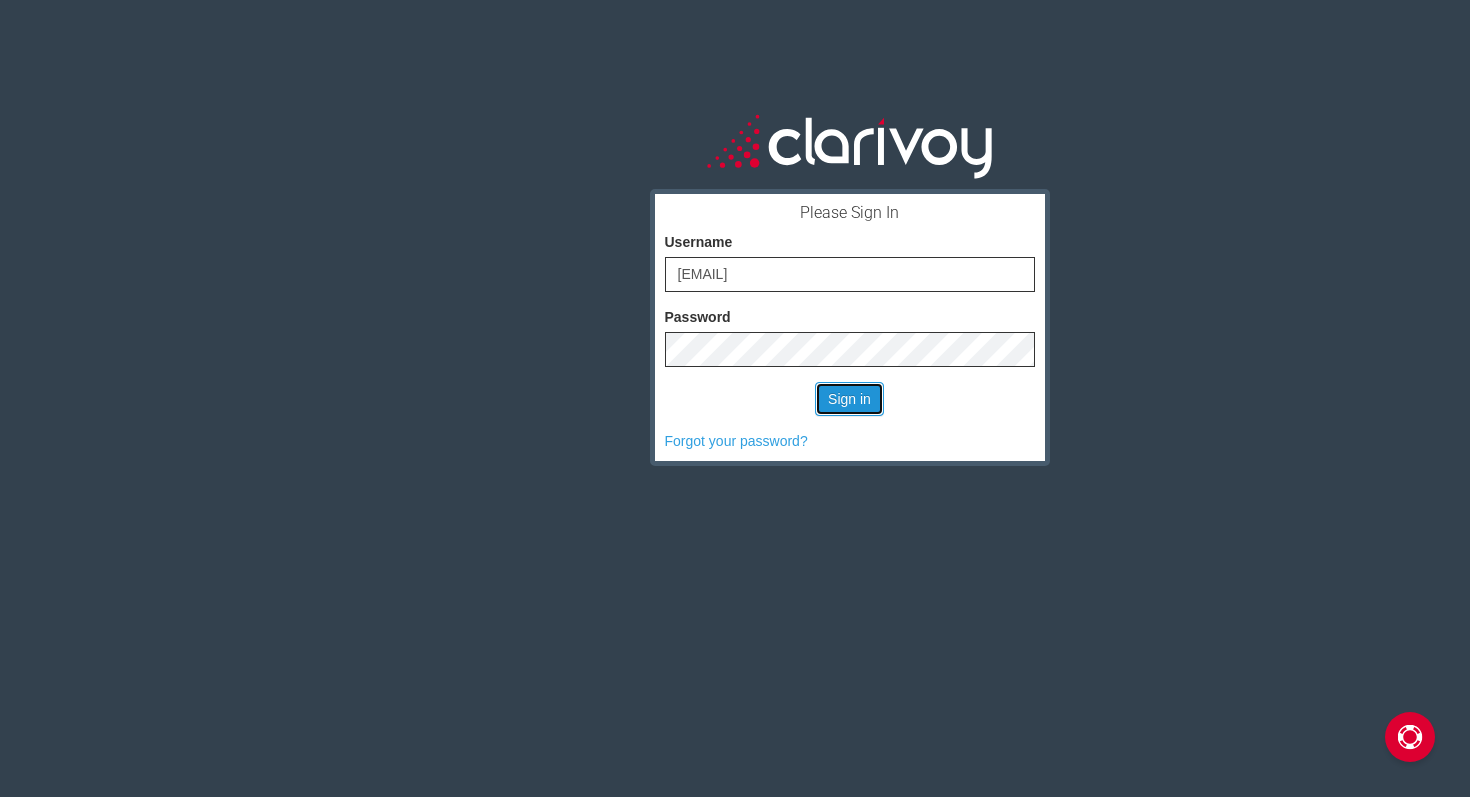click on "Sign in" at bounding box center (849, 399) 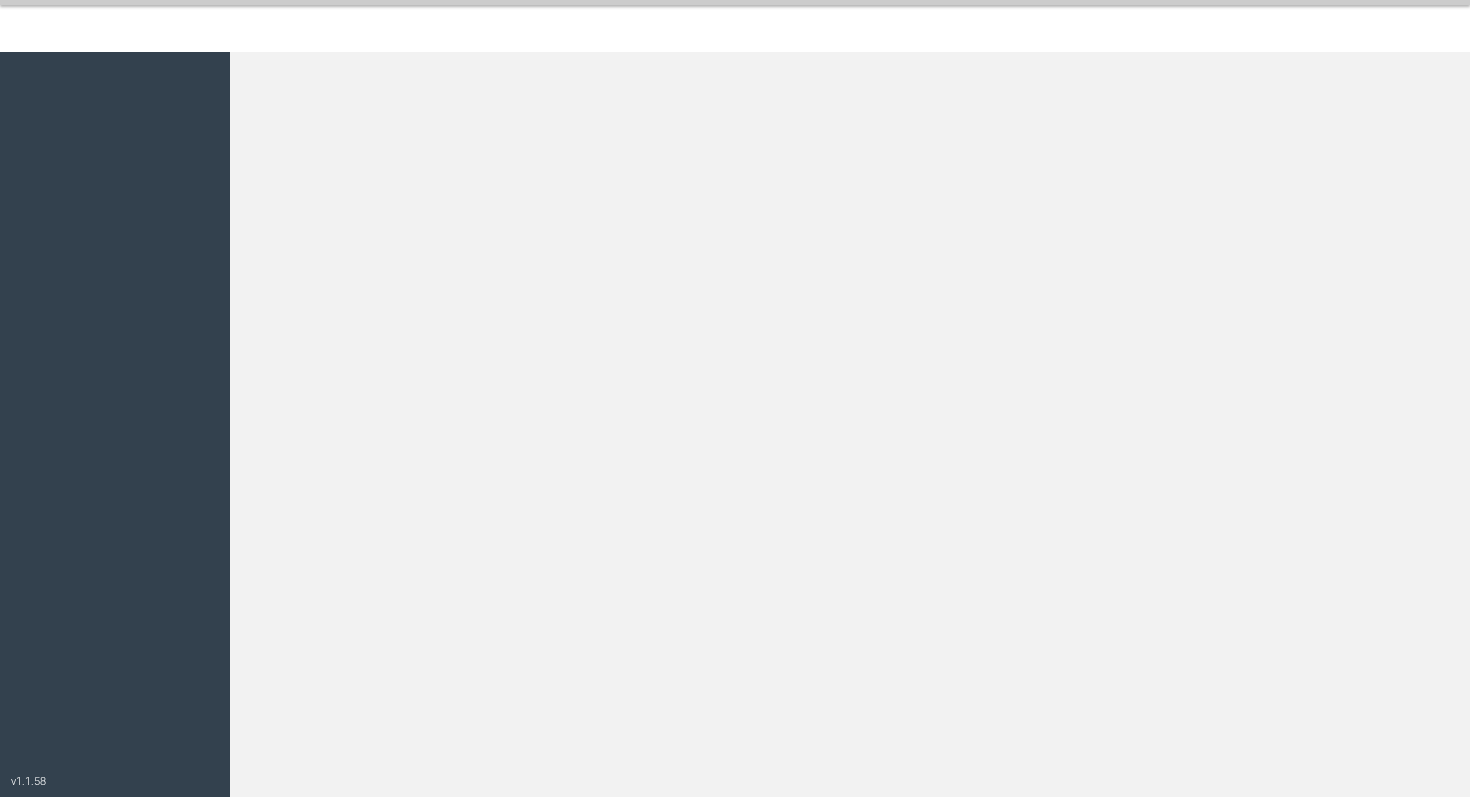 scroll, scrollTop: 0, scrollLeft: 0, axis: both 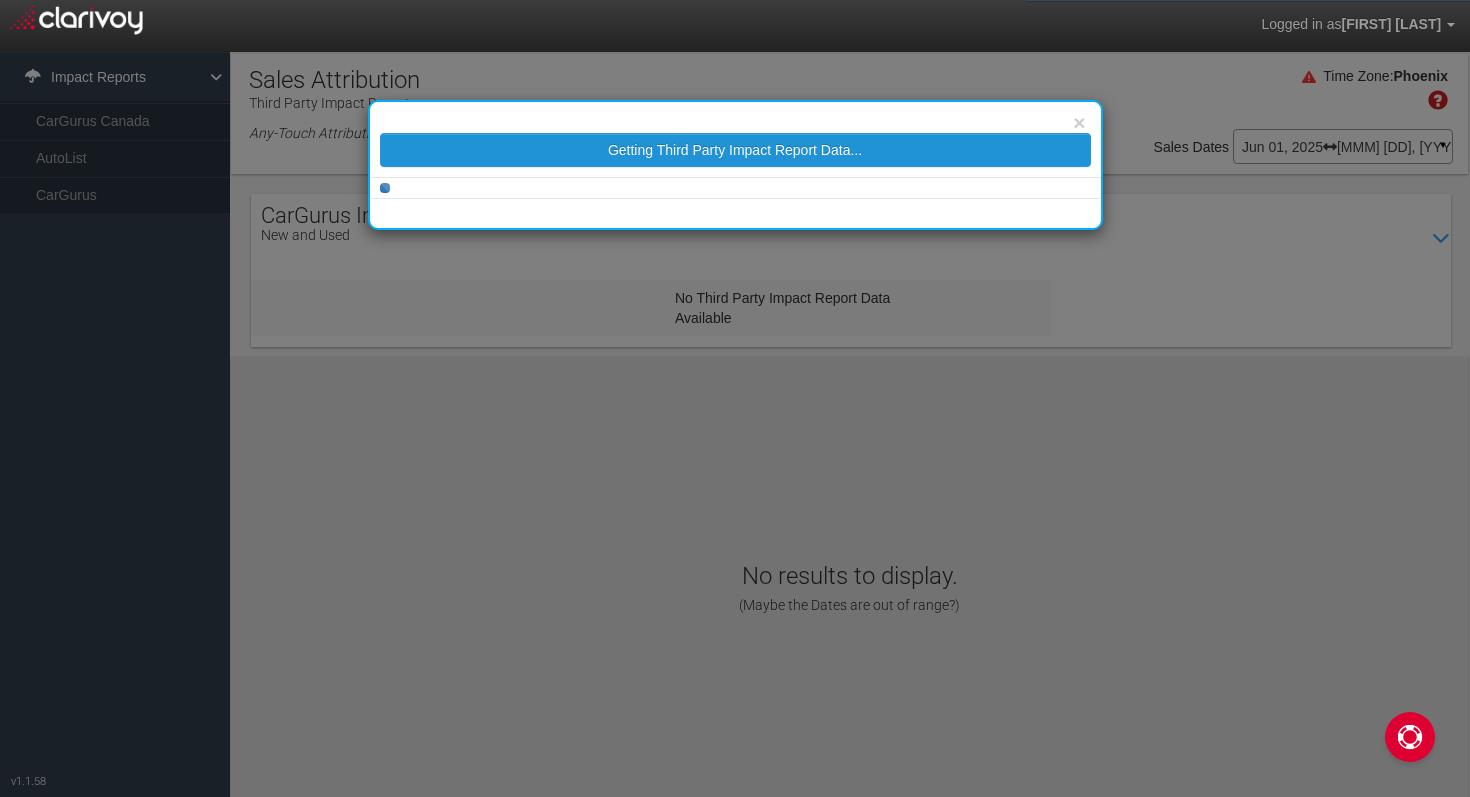 select on "25" 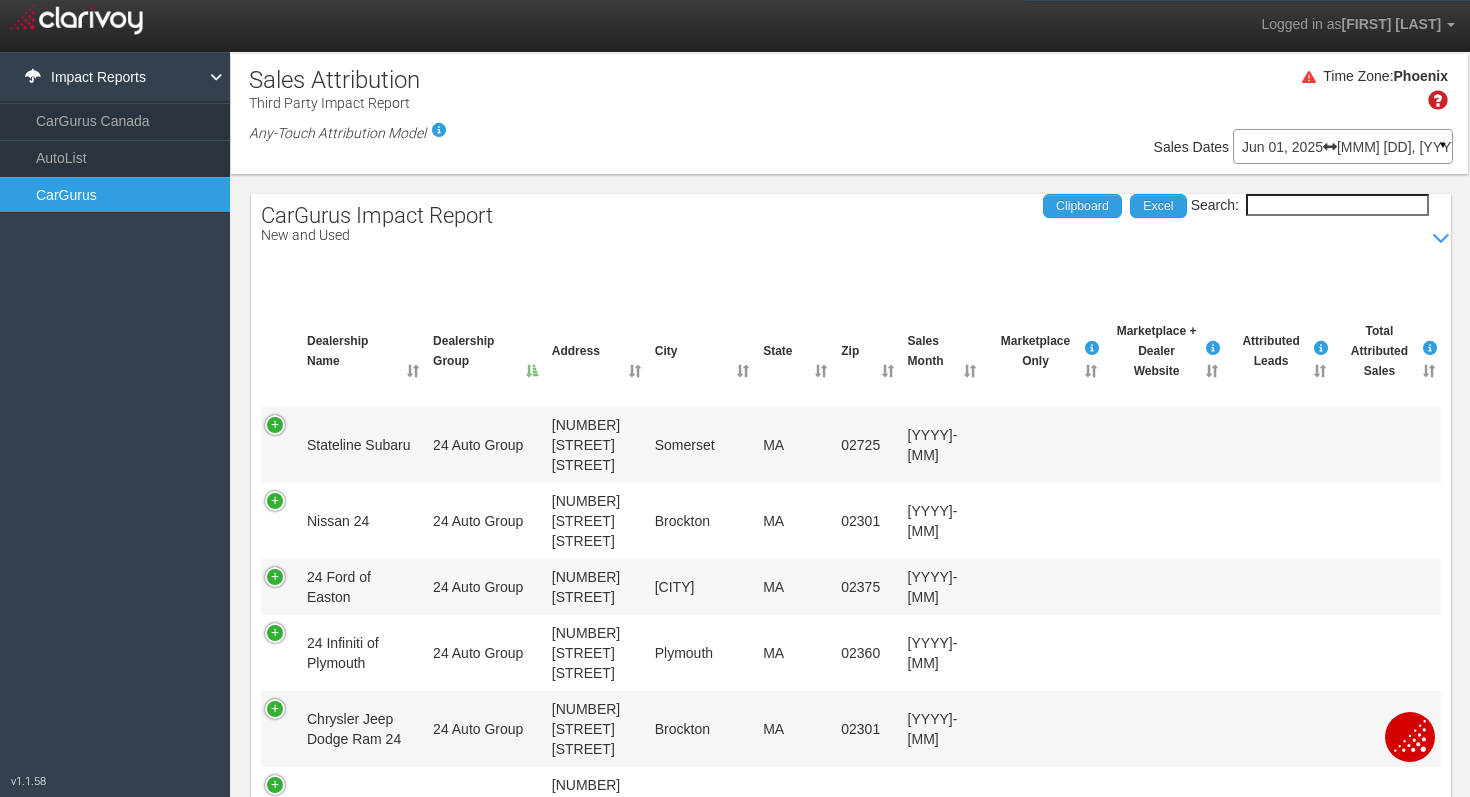 click on "Search:" at bounding box center (1337, 205) 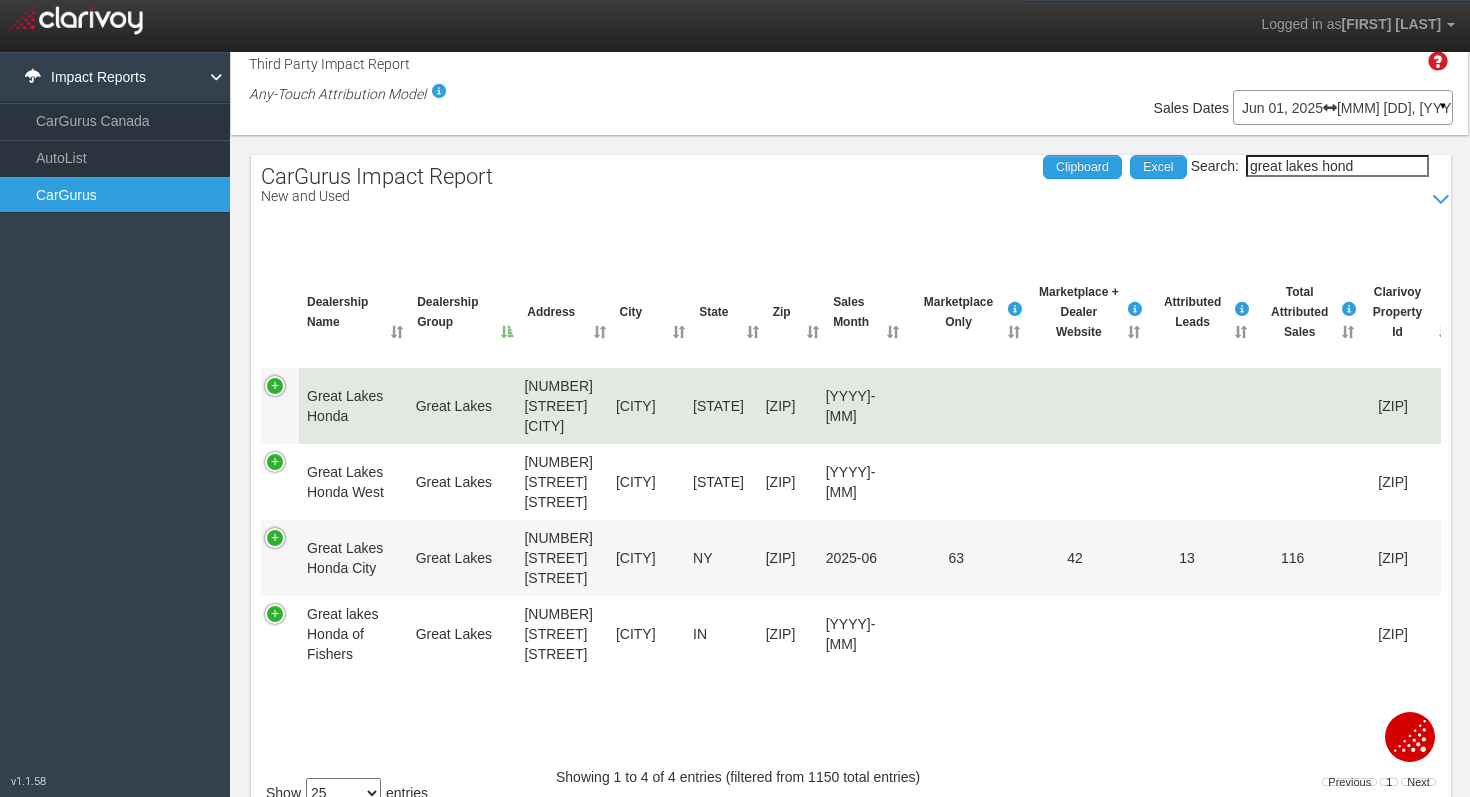 scroll, scrollTop: 40, scrollLeft: 0, axis: vertical 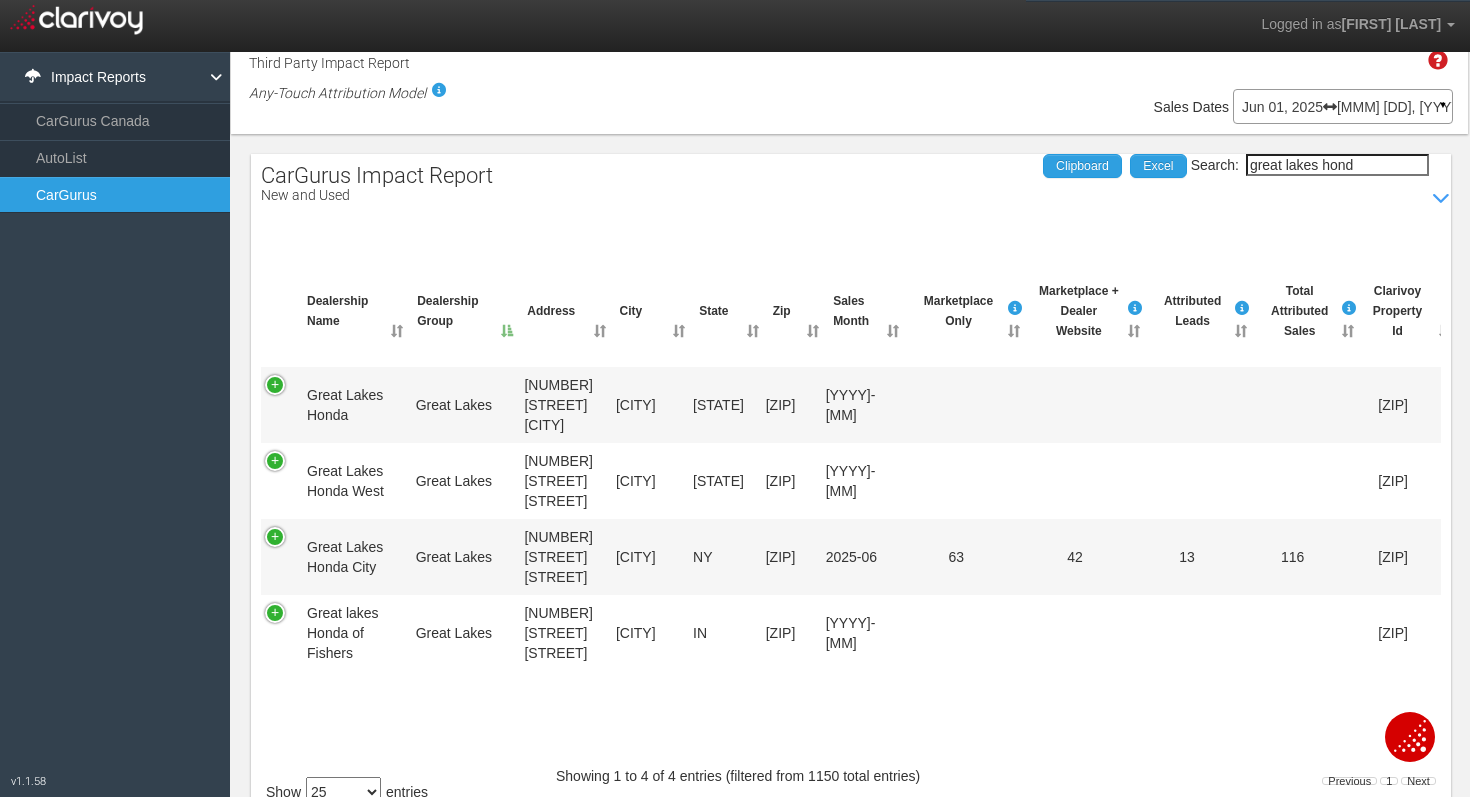 type on "great lakes hond" 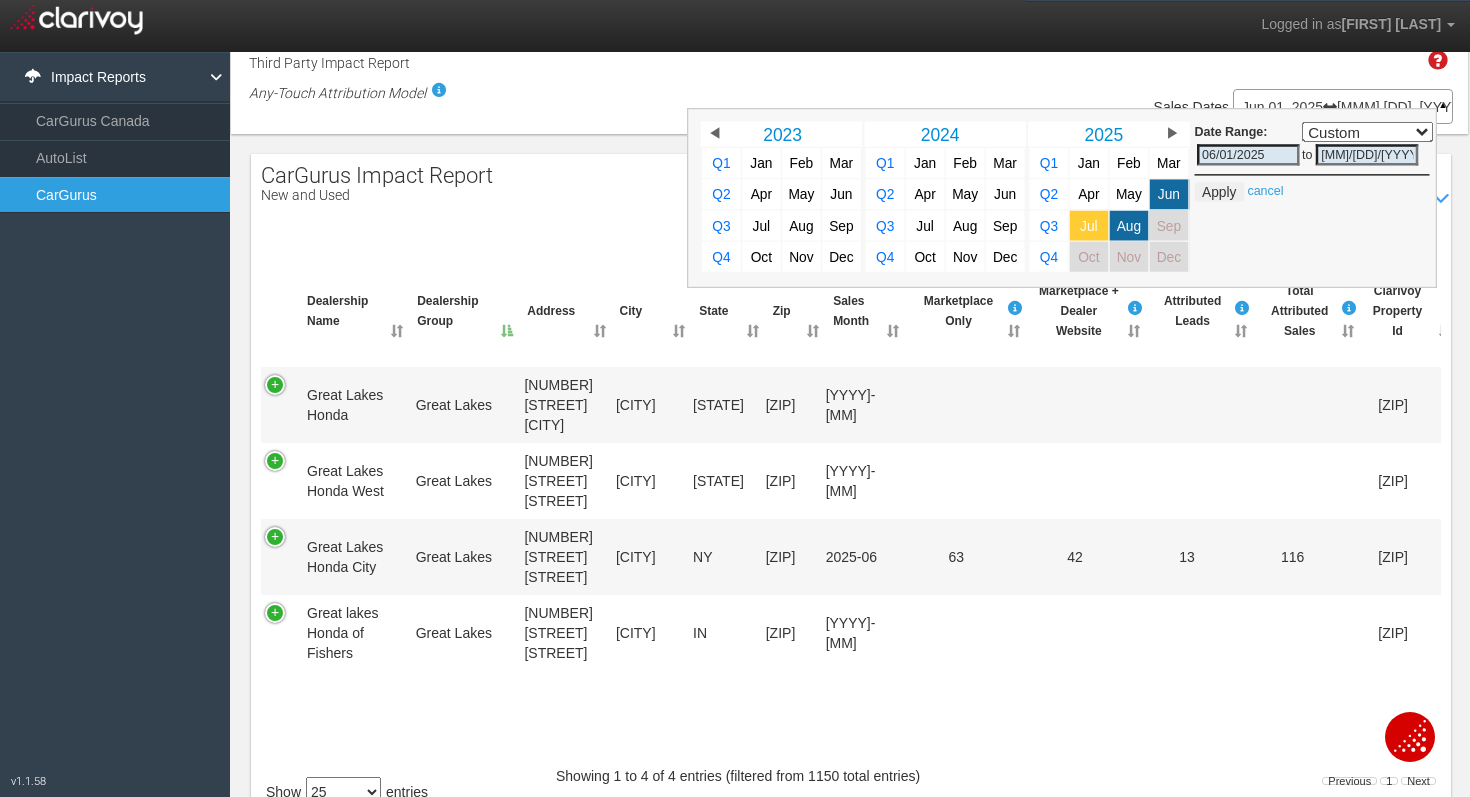click on "Jul" at bounding box center (1089, 225) 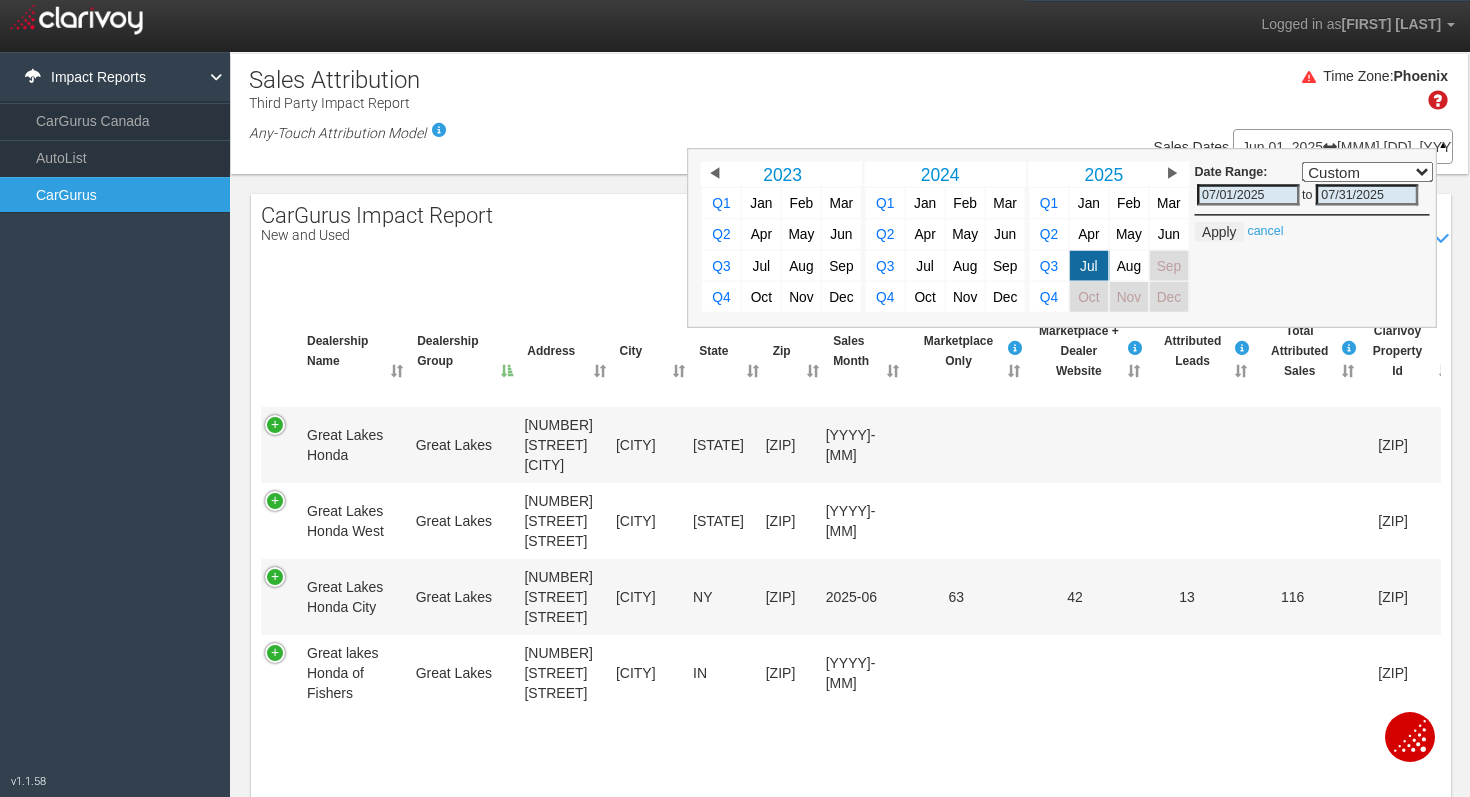 scroll, scrollTop: 40, scrollLeft: 0, axis: vertical 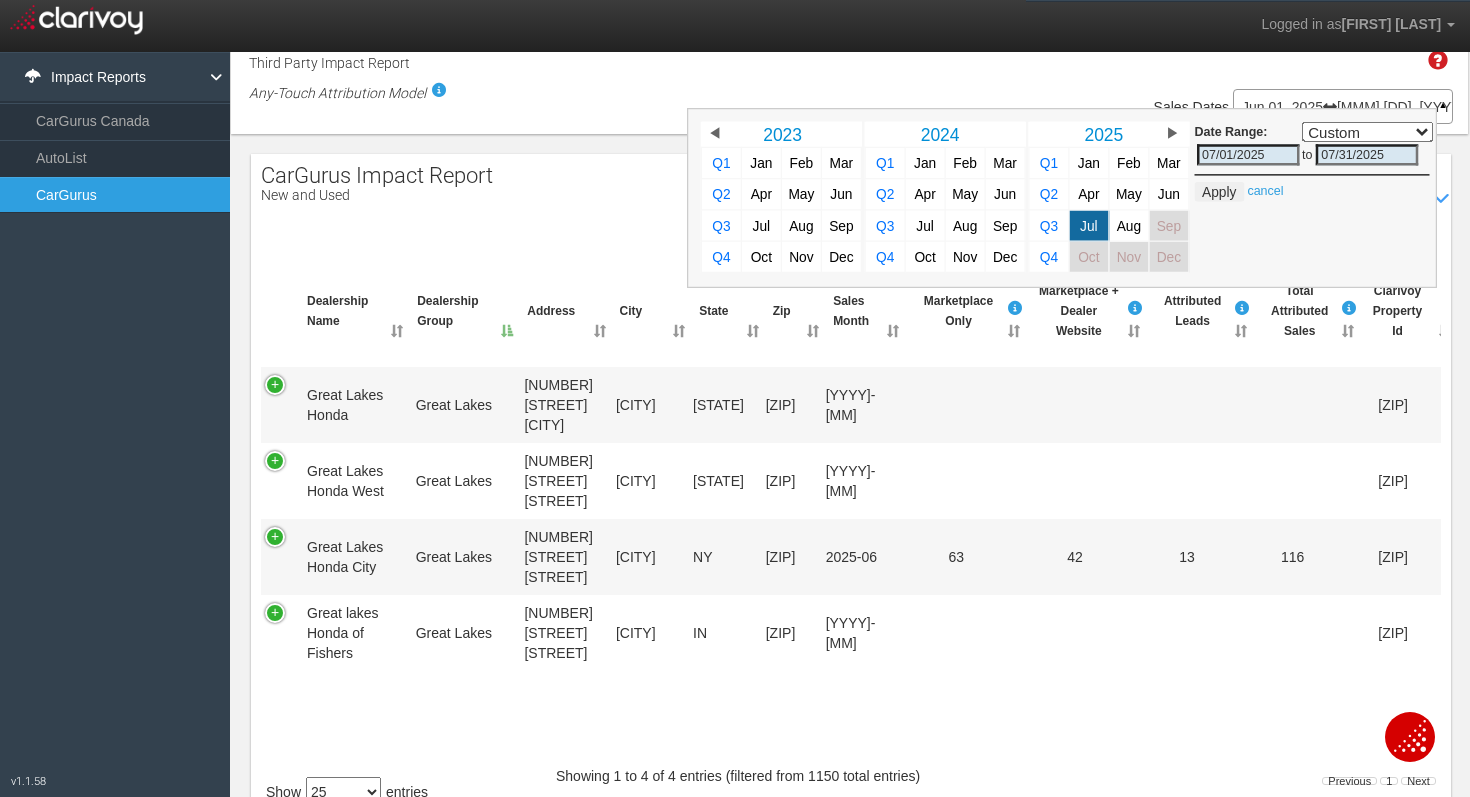 click on "07/01/2025" at bounding box center [1248, 154] 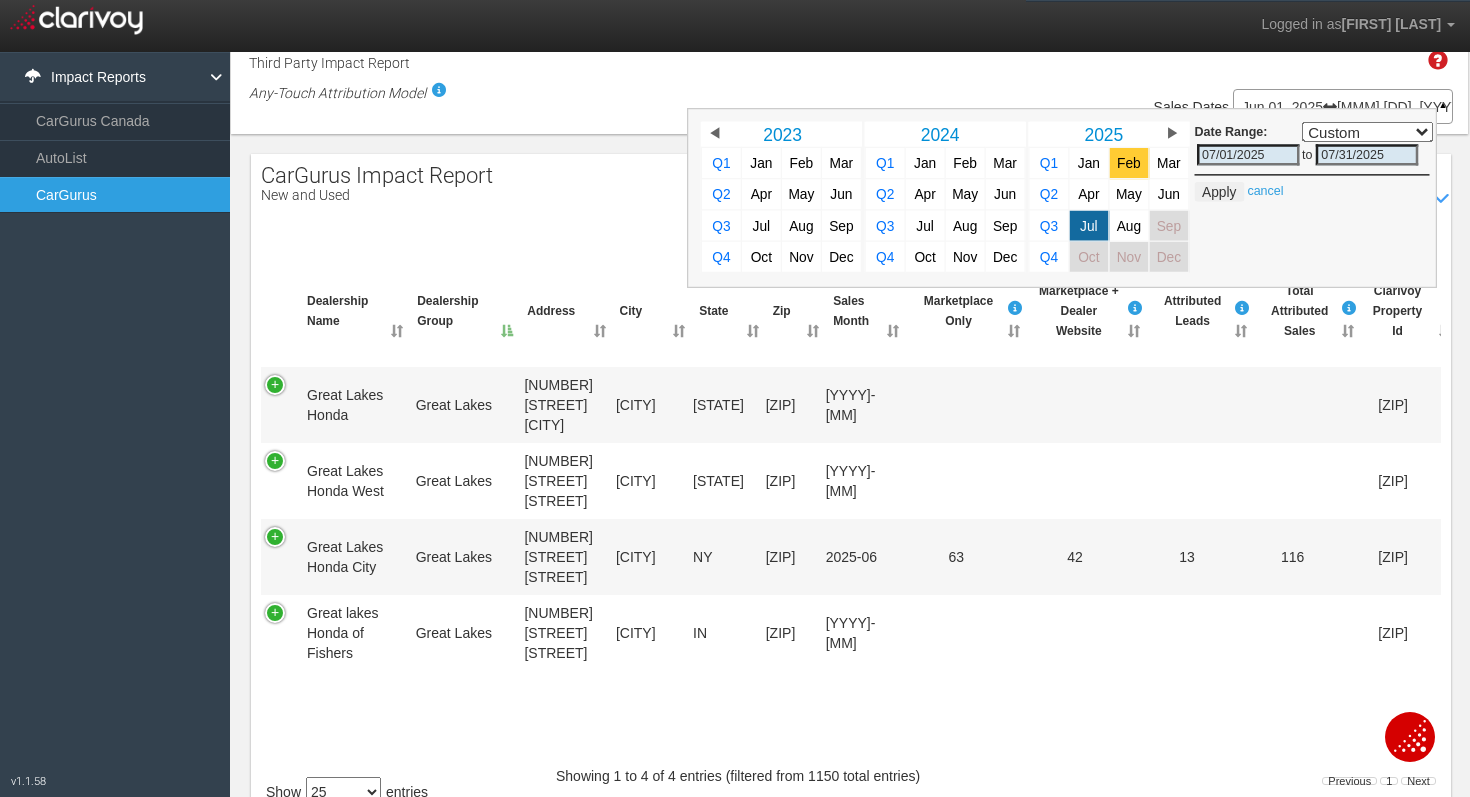 drag, startPoint x: 1281, startPoint y: 151, endPoint x: 1140, endPoint y: 150, distance: 141.00354 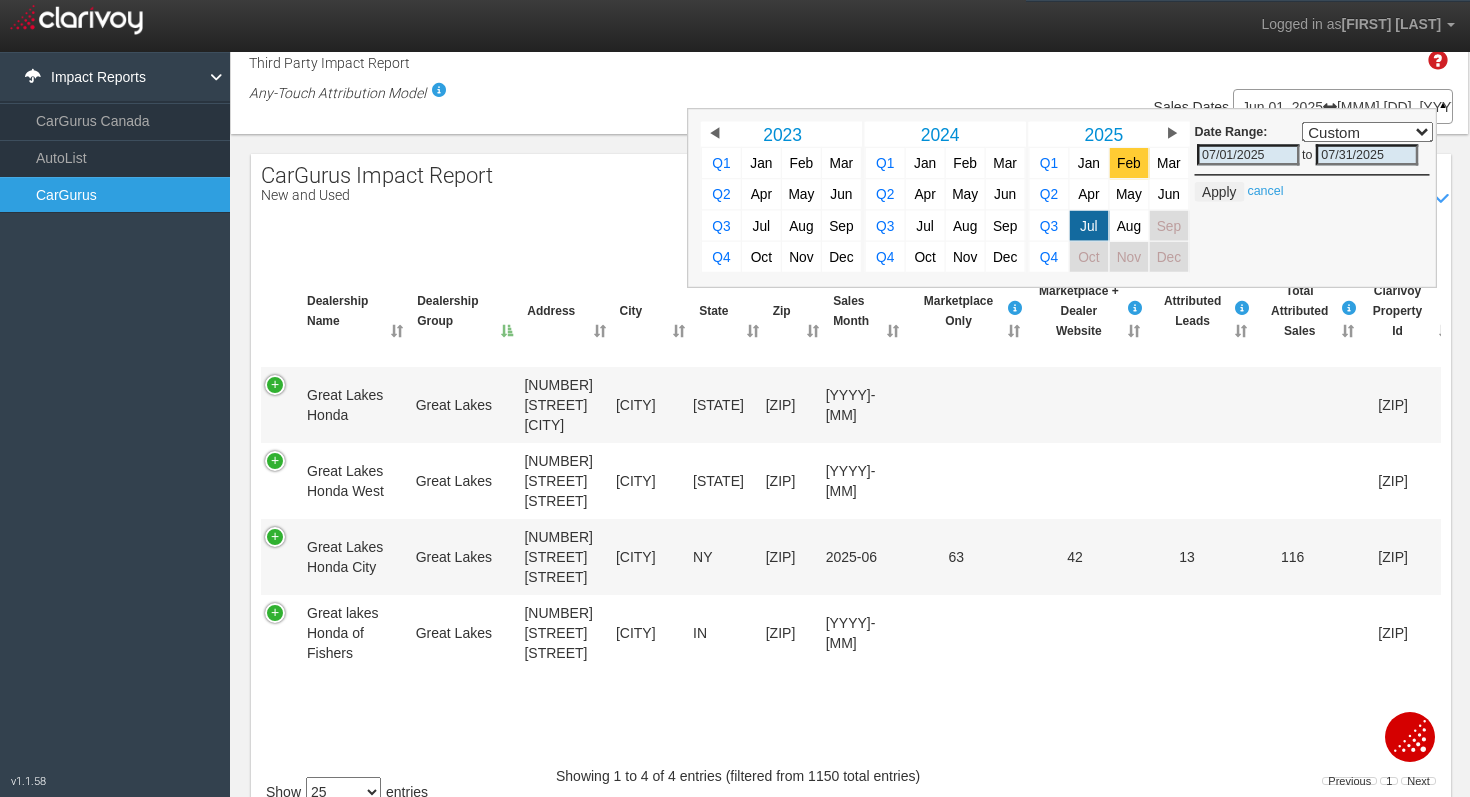 select on "," 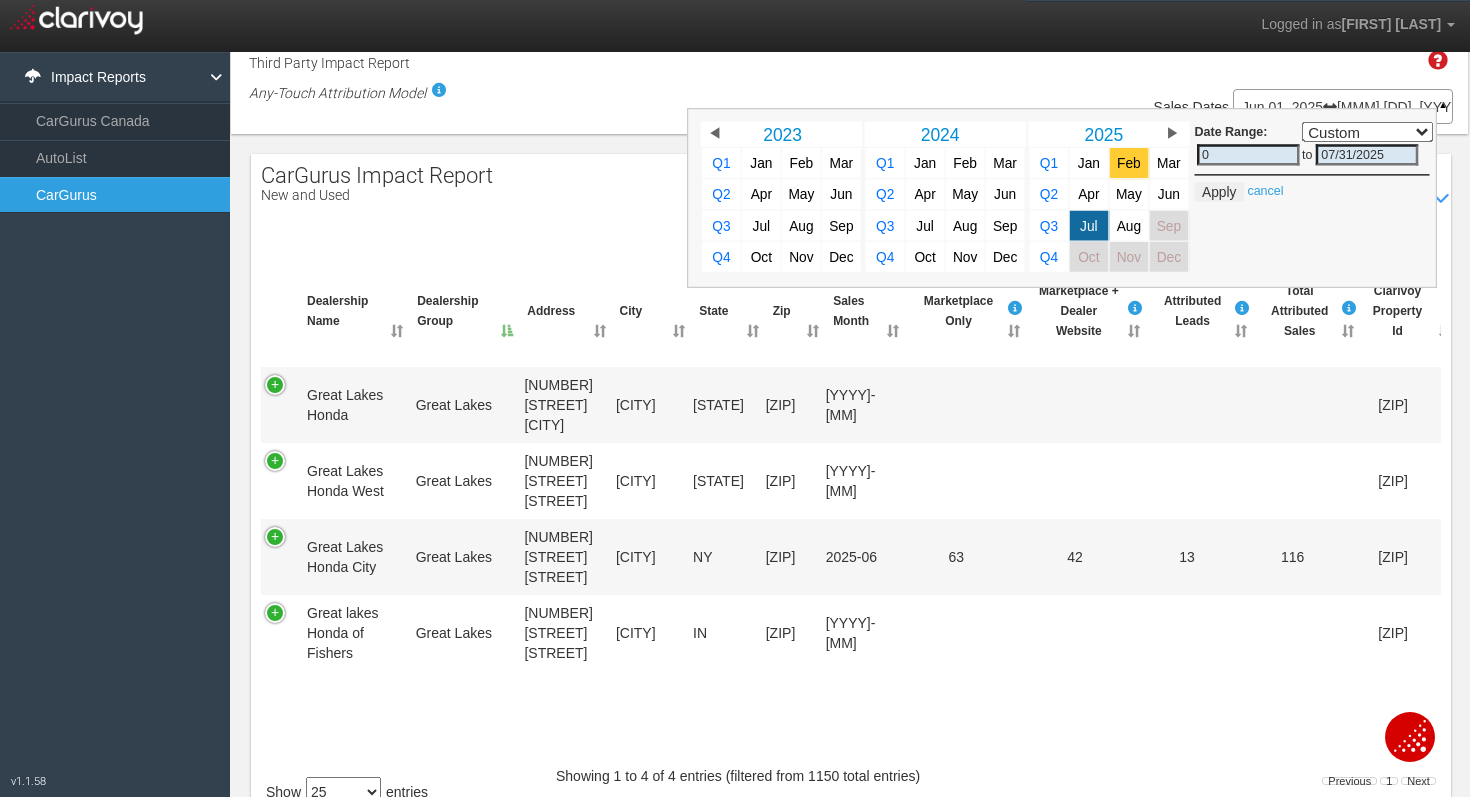 select on "," 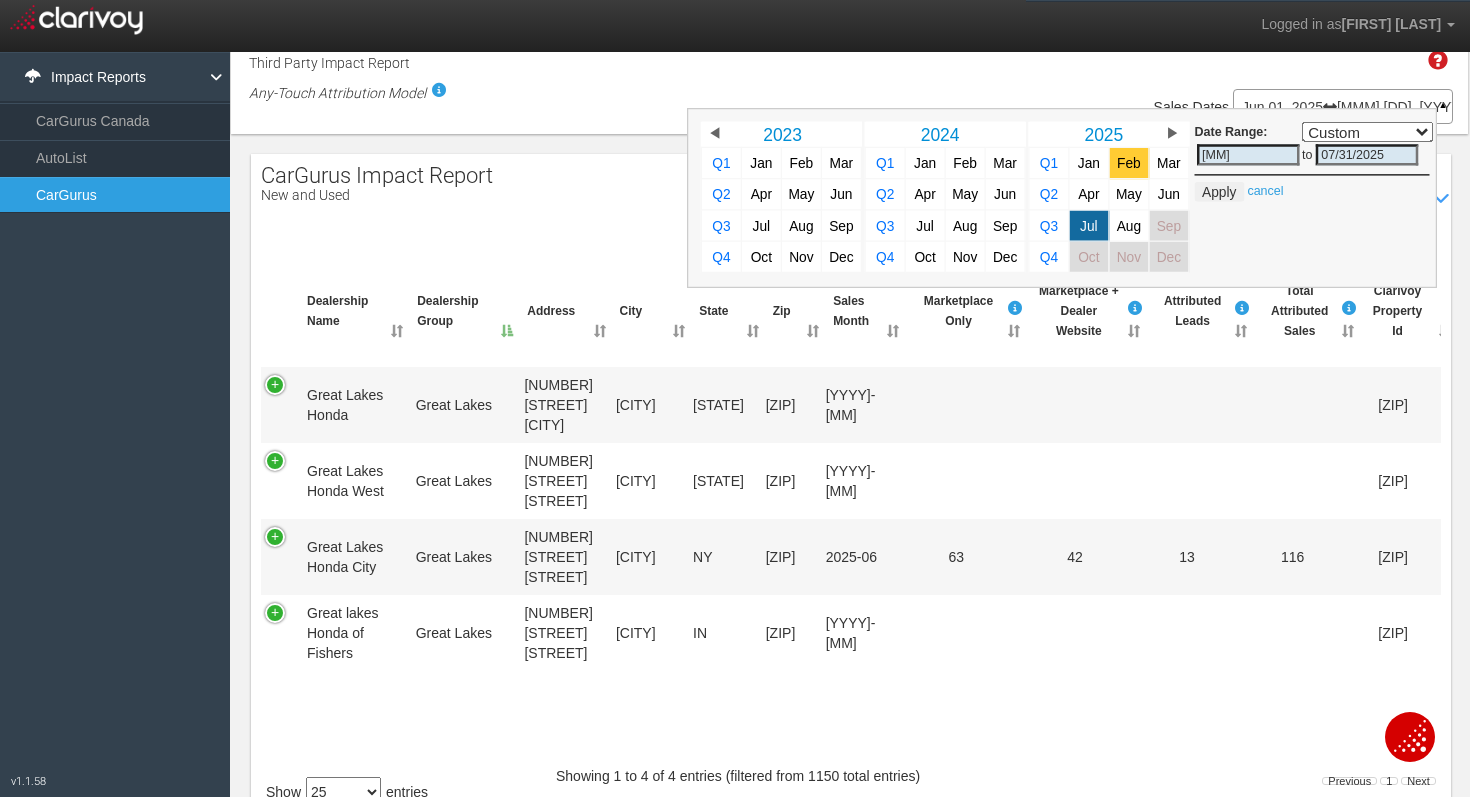 select on "," 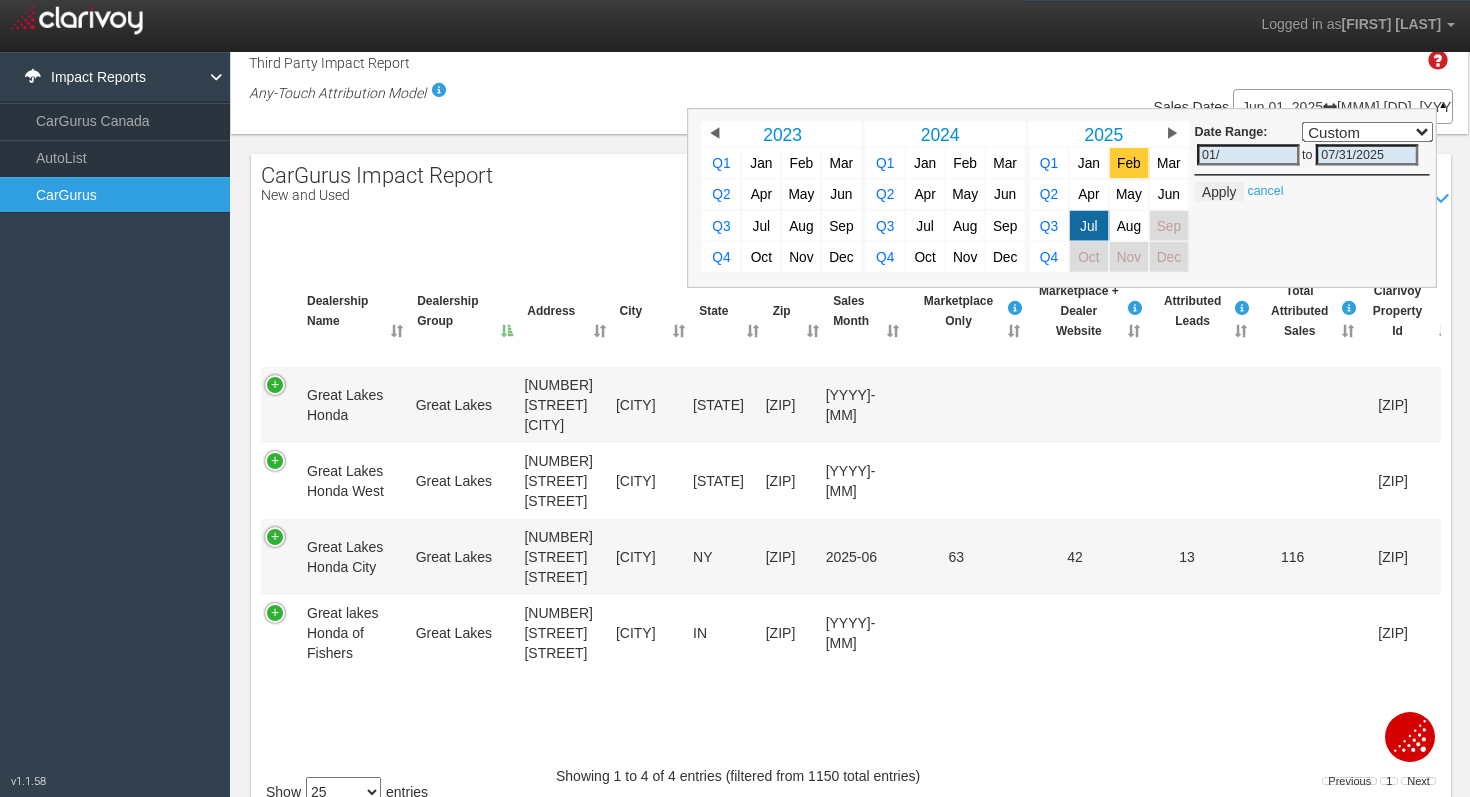 select on "," 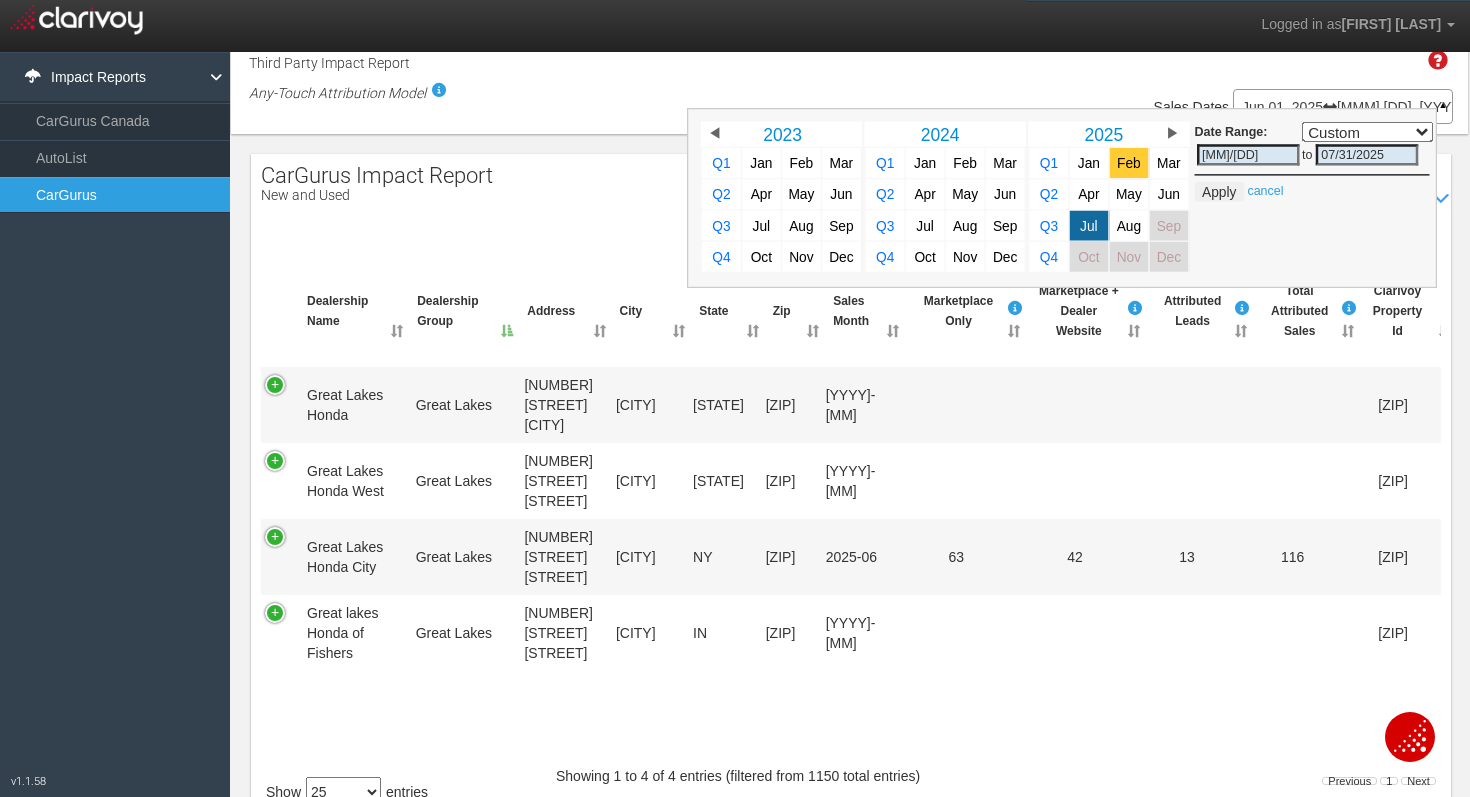 select on "," 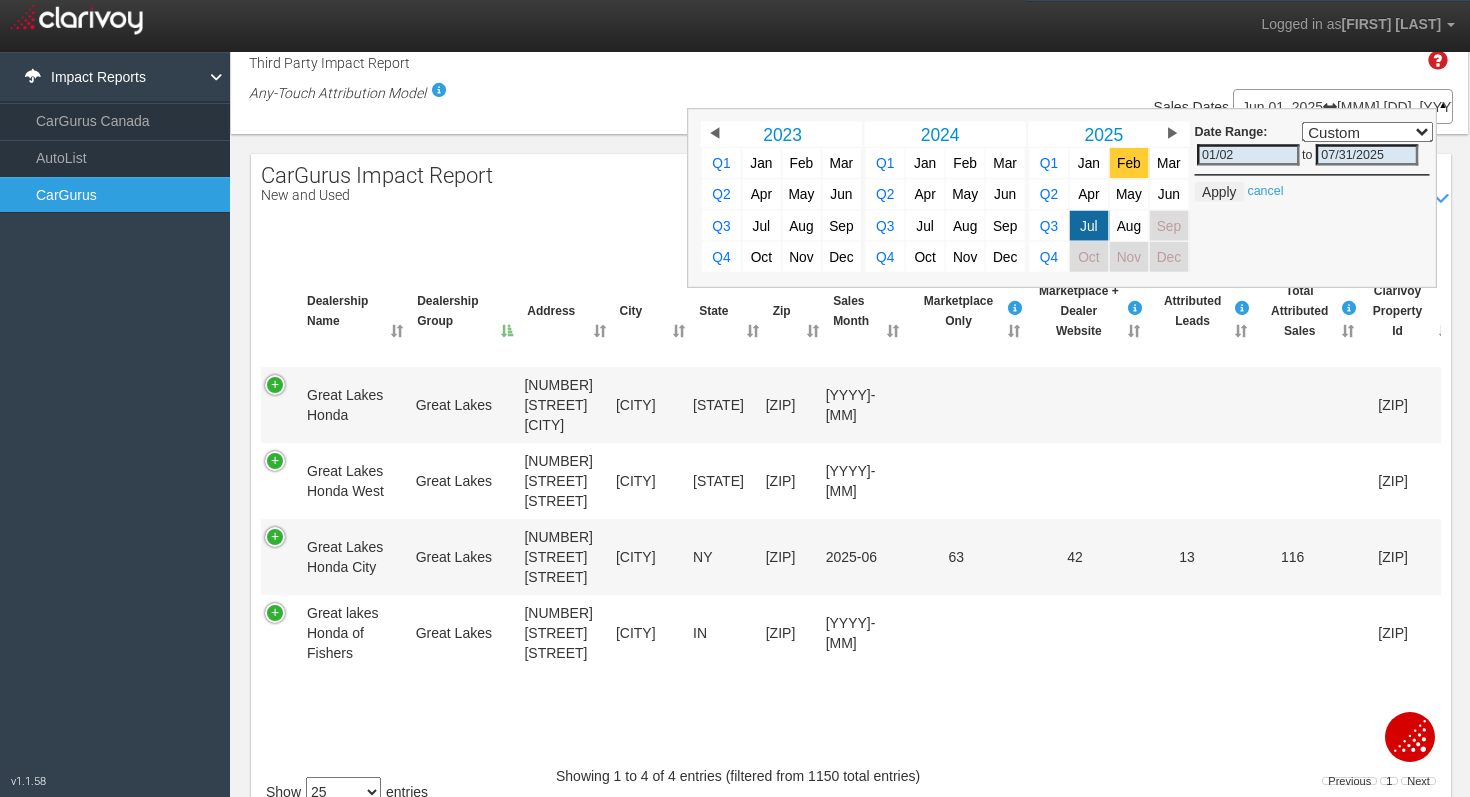 type on "[MM]/[DD]" 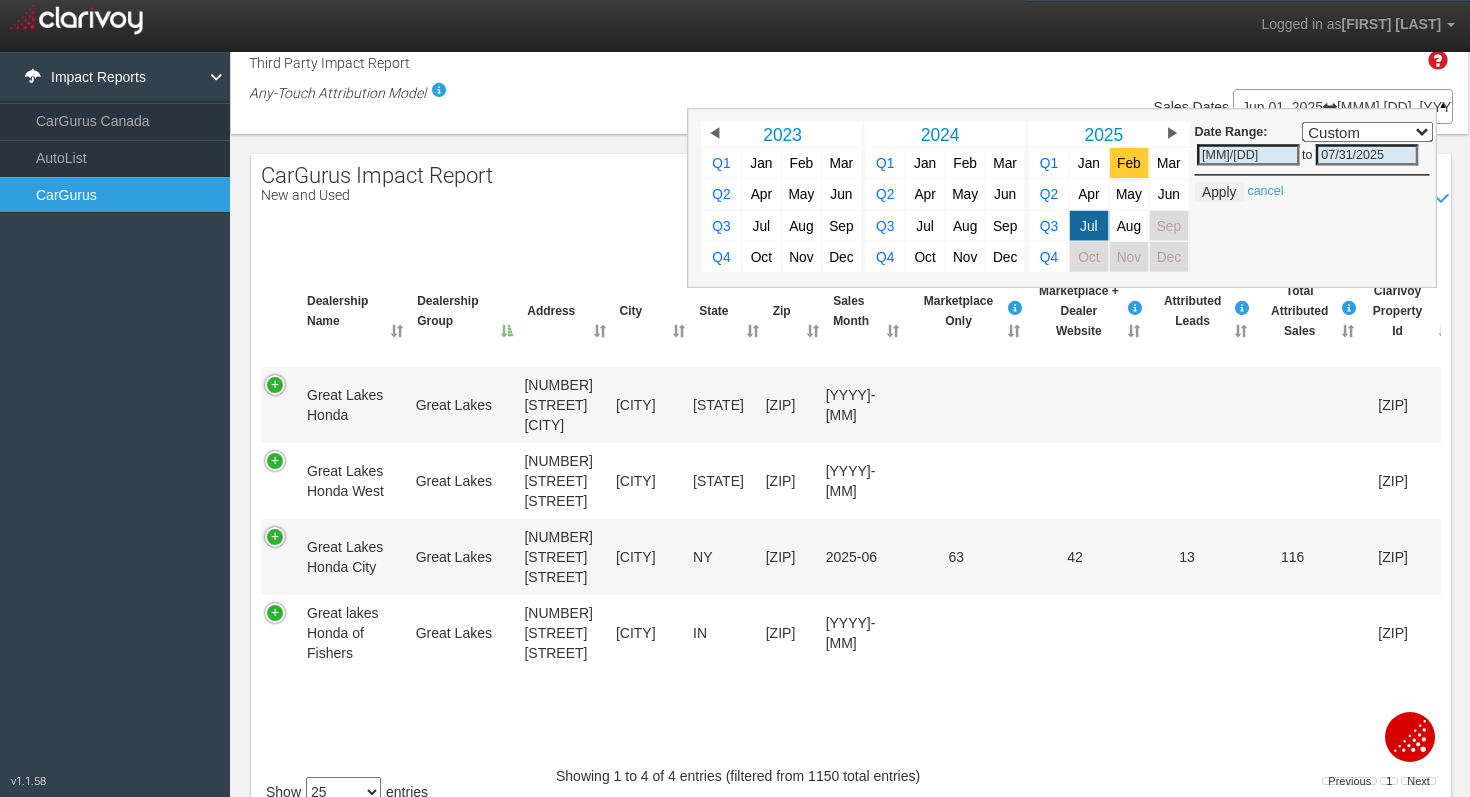 select on "," 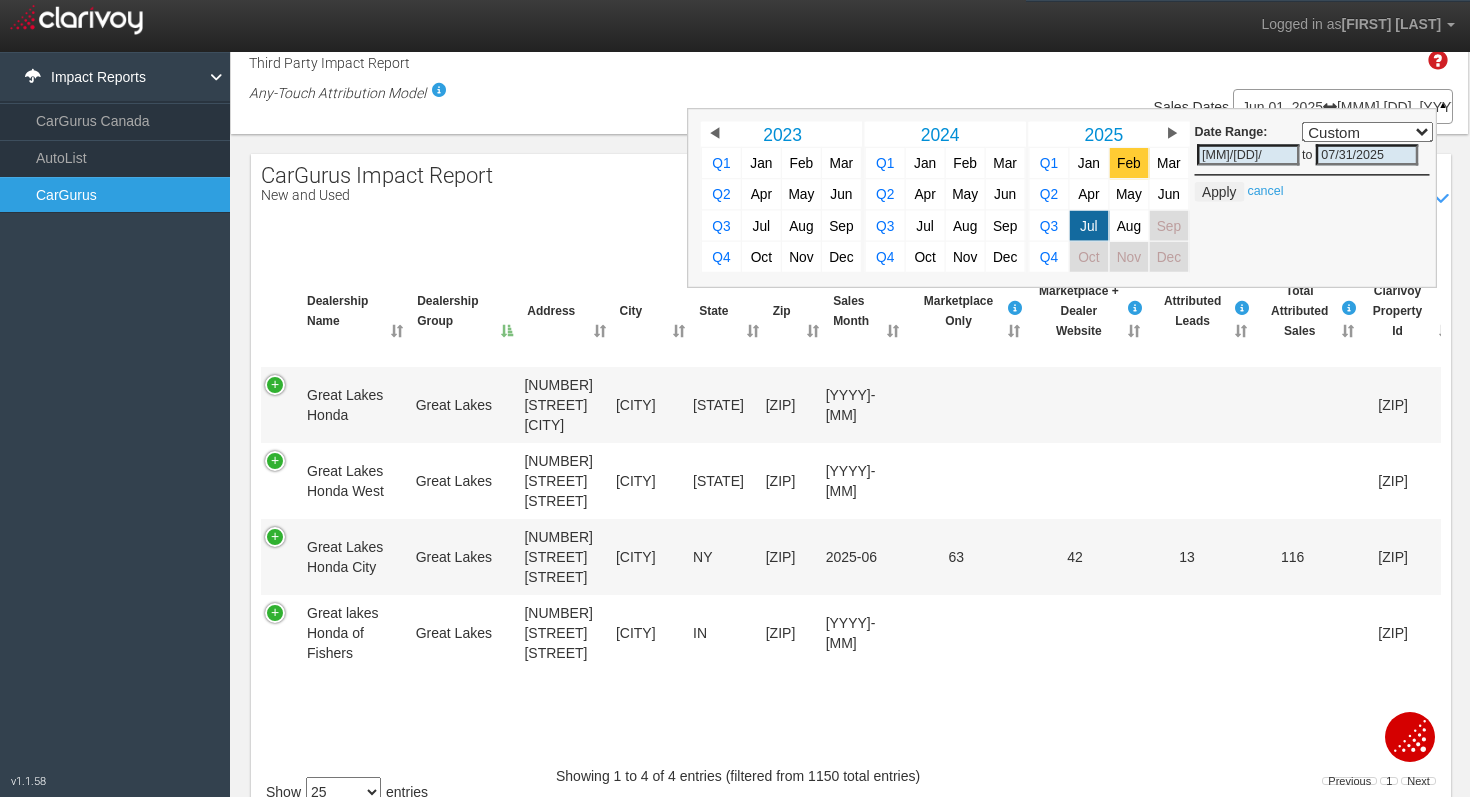 select on "," 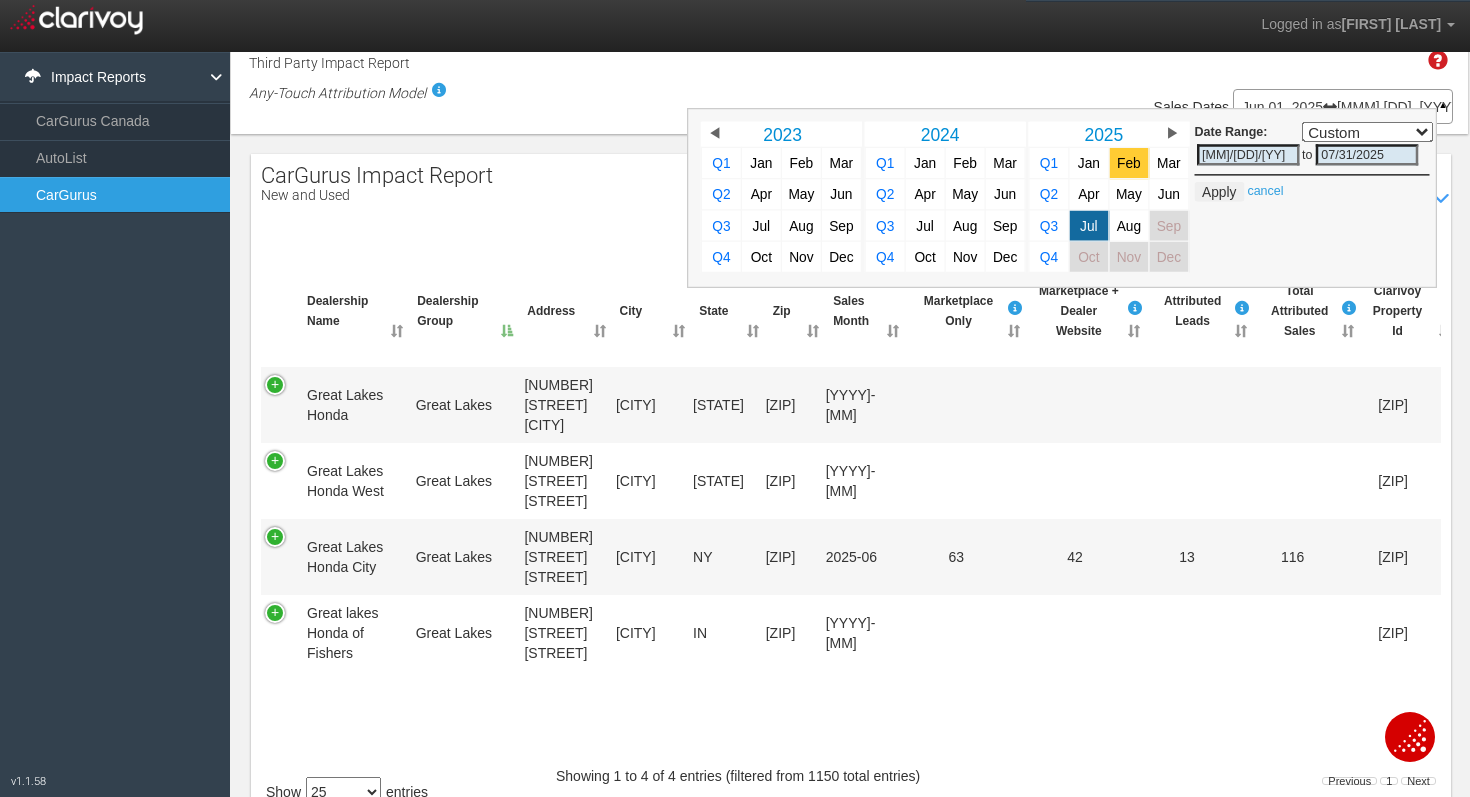 select on "," 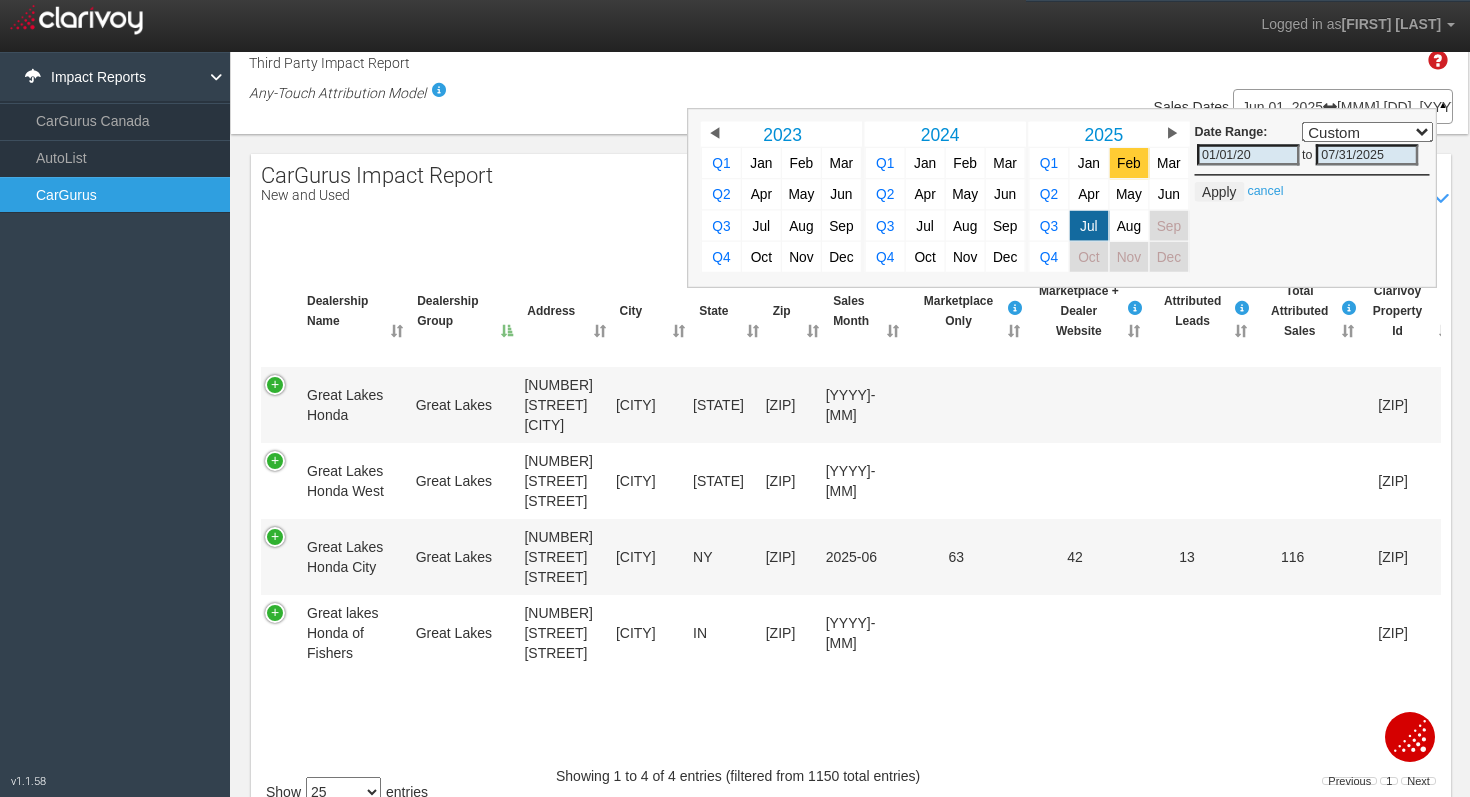 select on "," 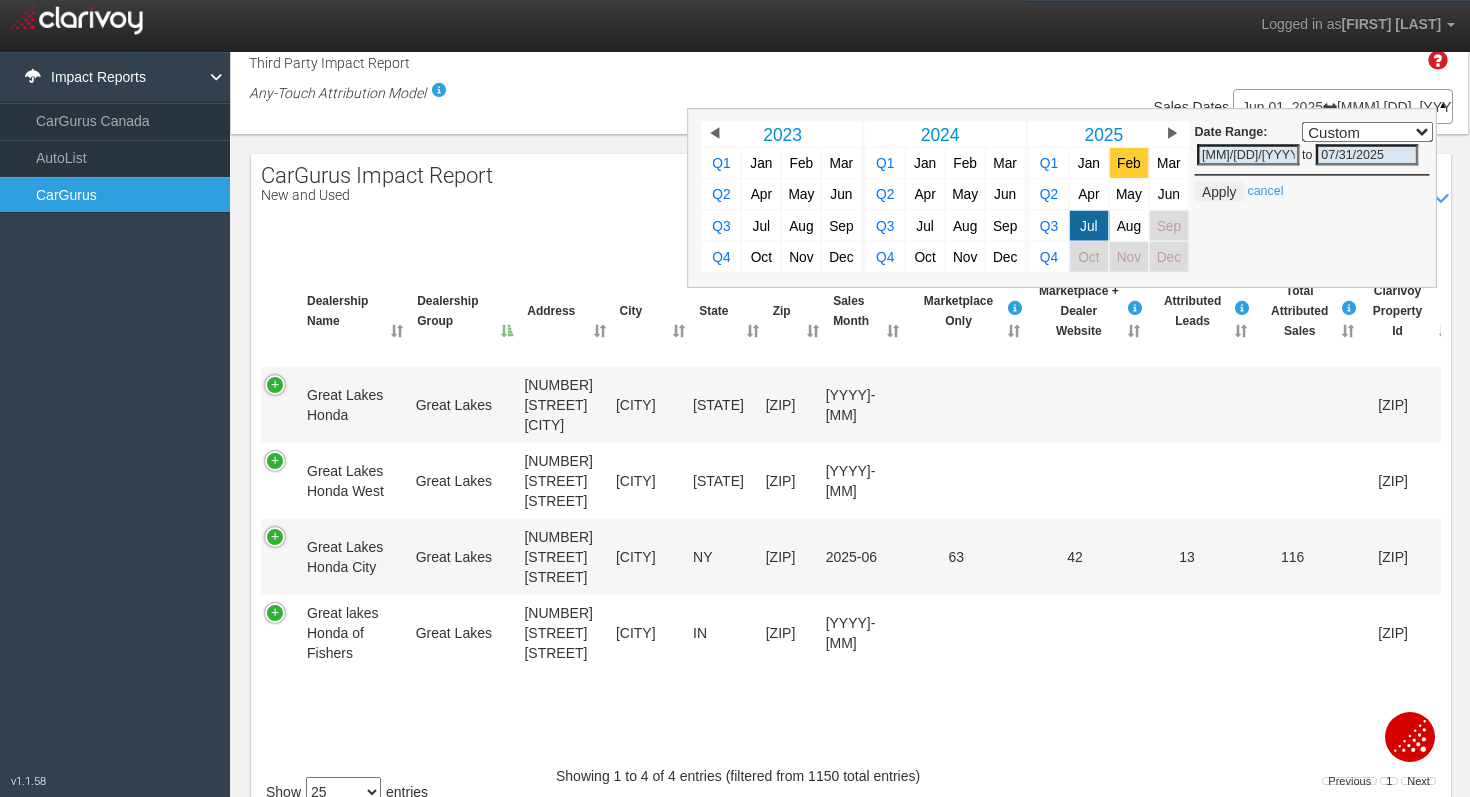 select on "," 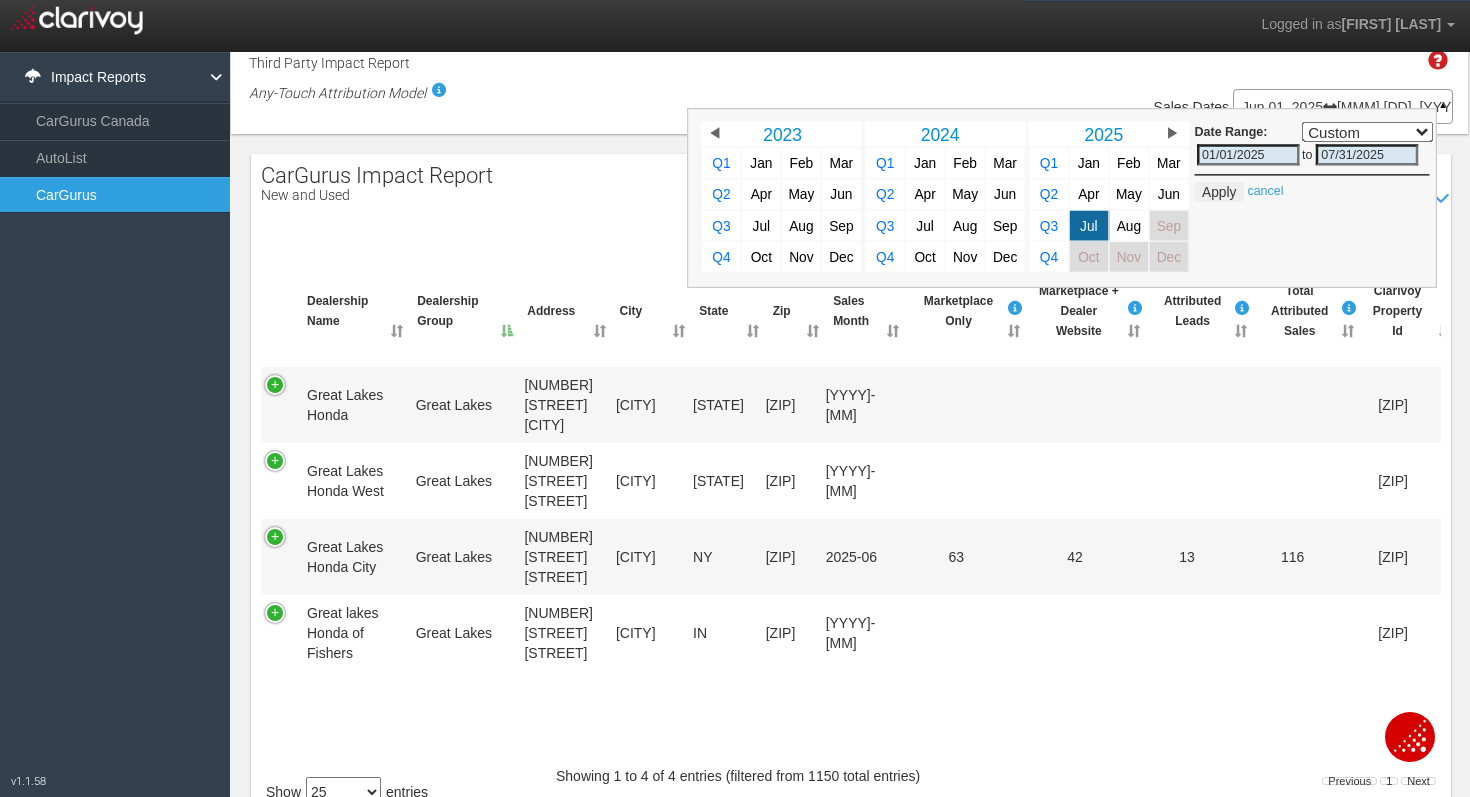 type on "01/01/2025" 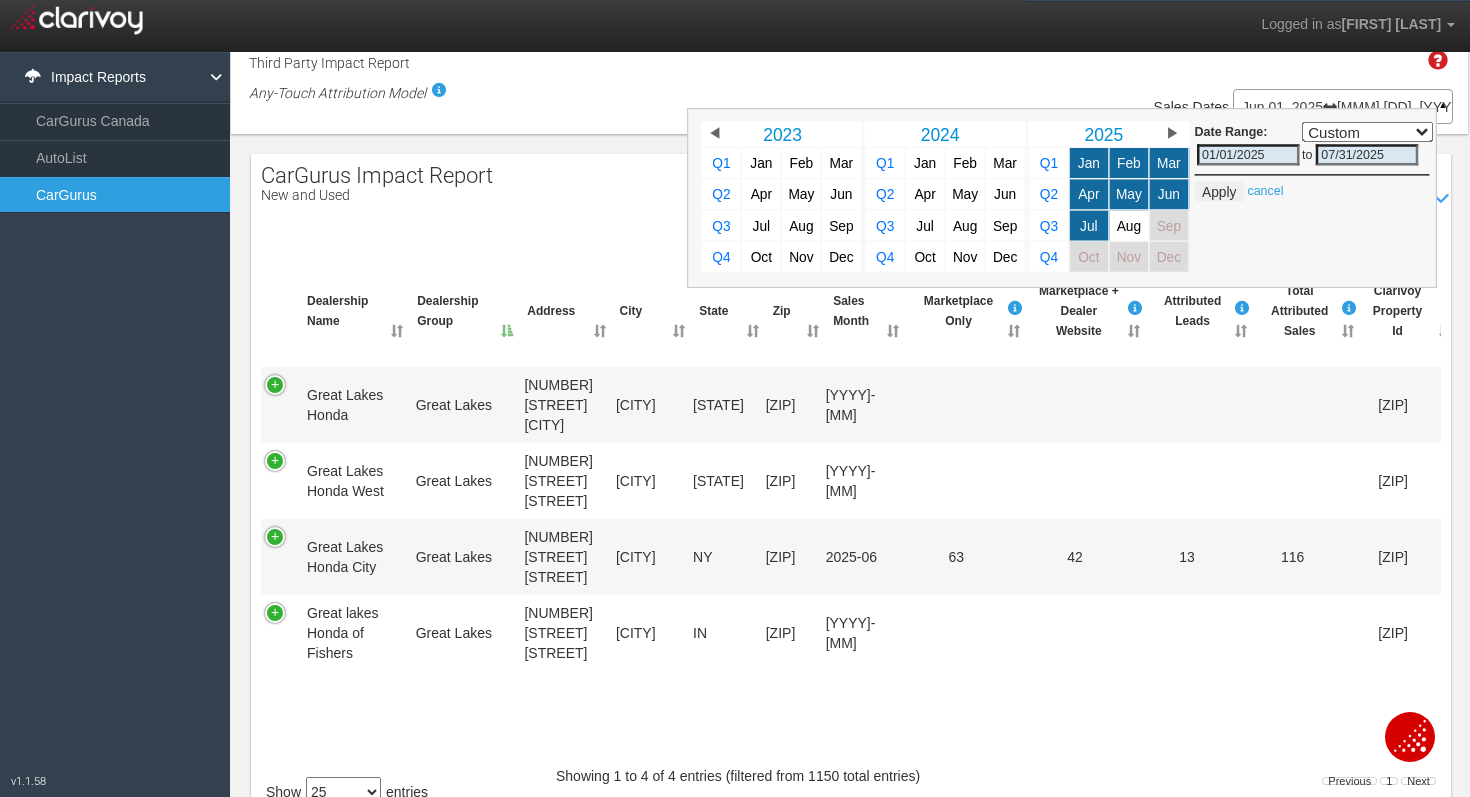 click on "Apply" at bounding box center (1219, 192) 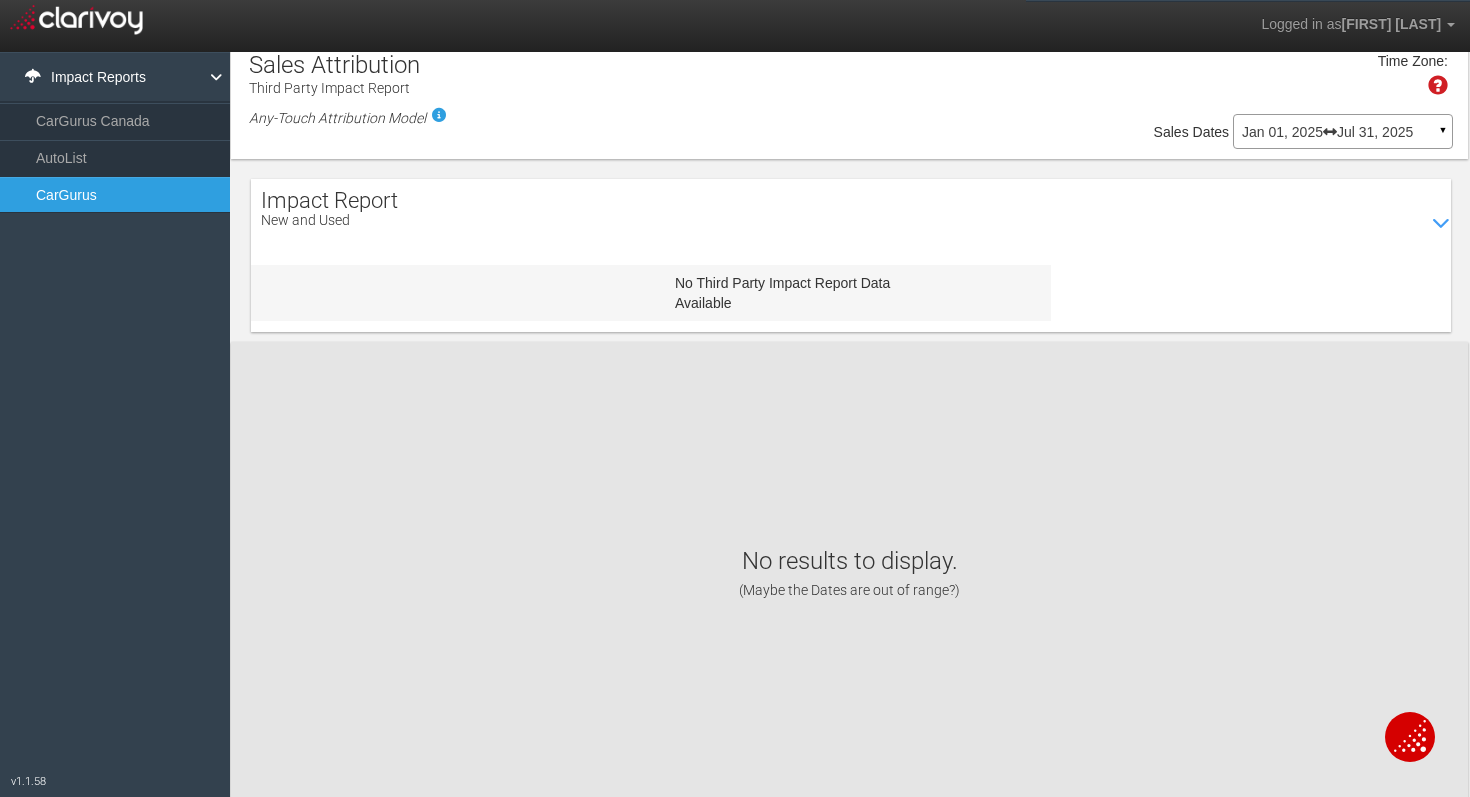 scroll, scrollTop: 14, scrollLeft: 0, axis: vertical 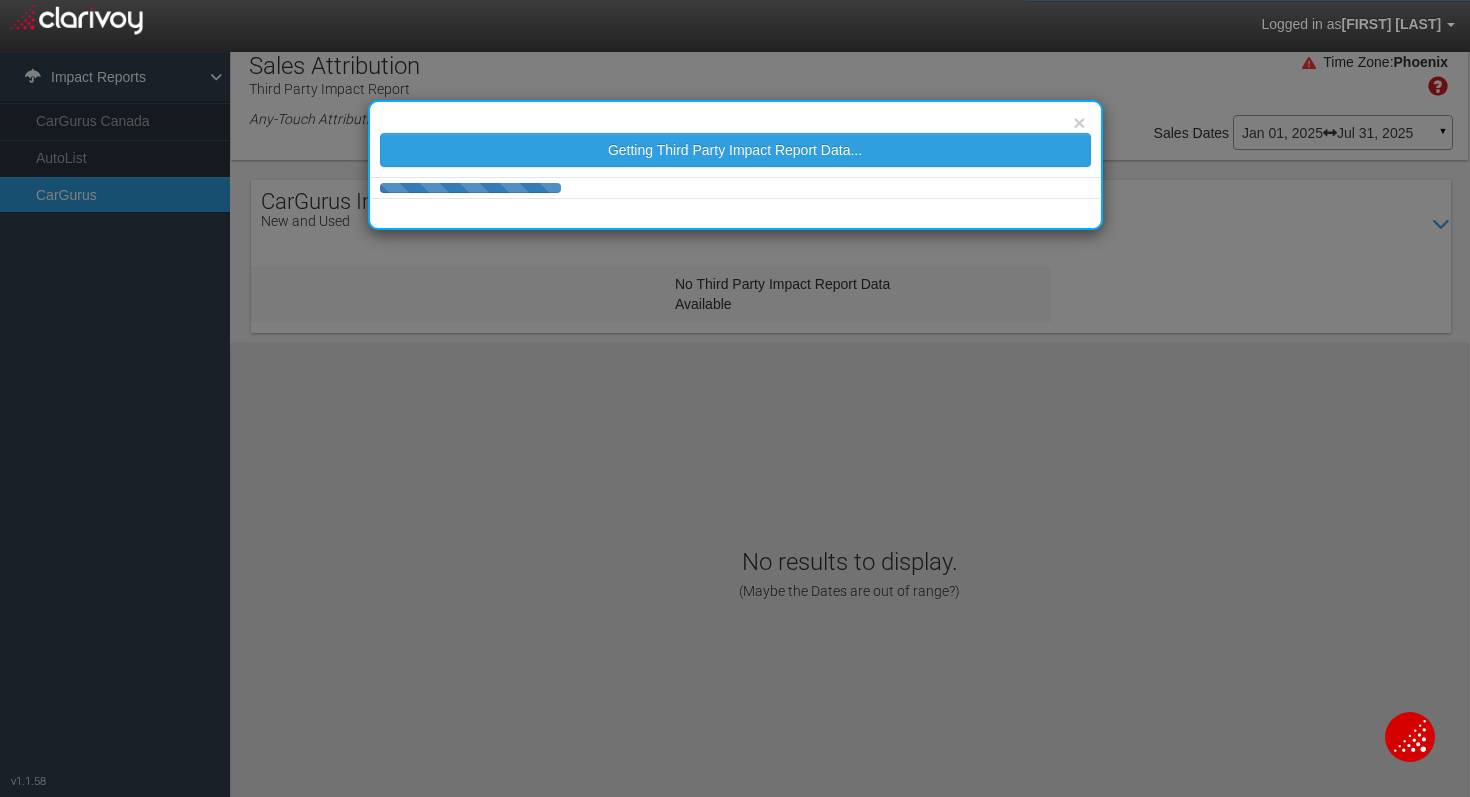 select on "25" 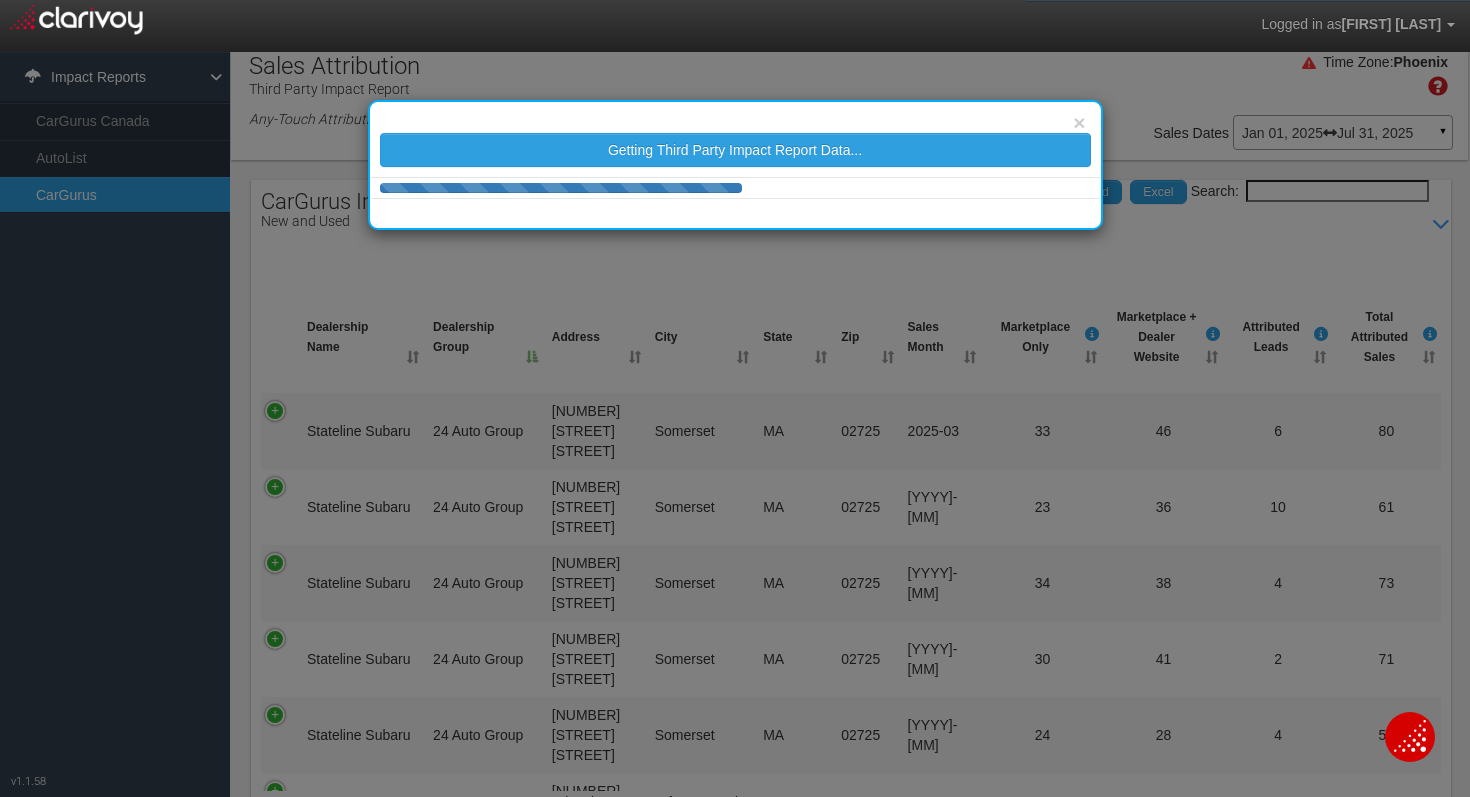 scroll, scrollTop: 40, scrollLeft: 0, axis: vertical 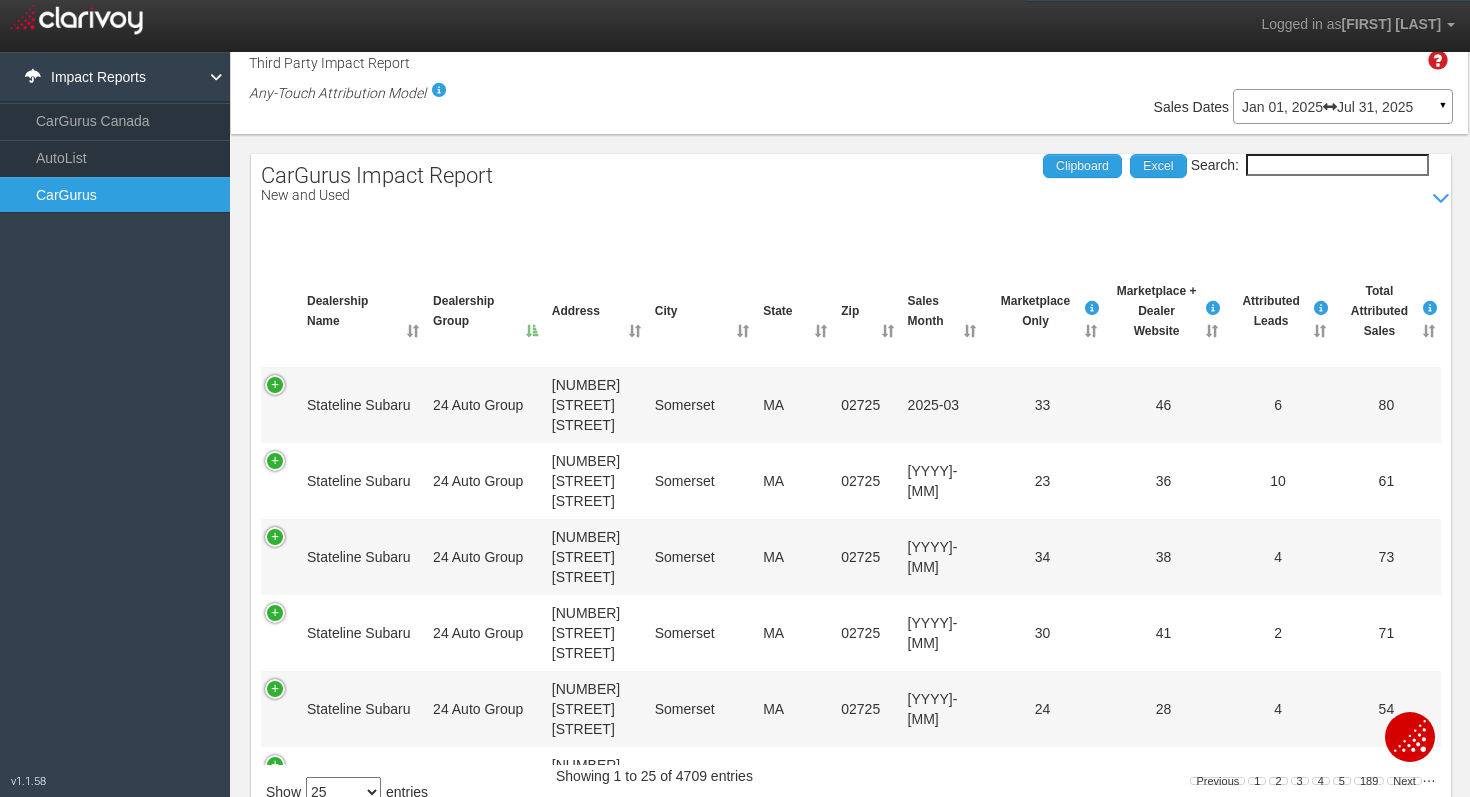 click on "Search:" at bounding box center [1337, 165] 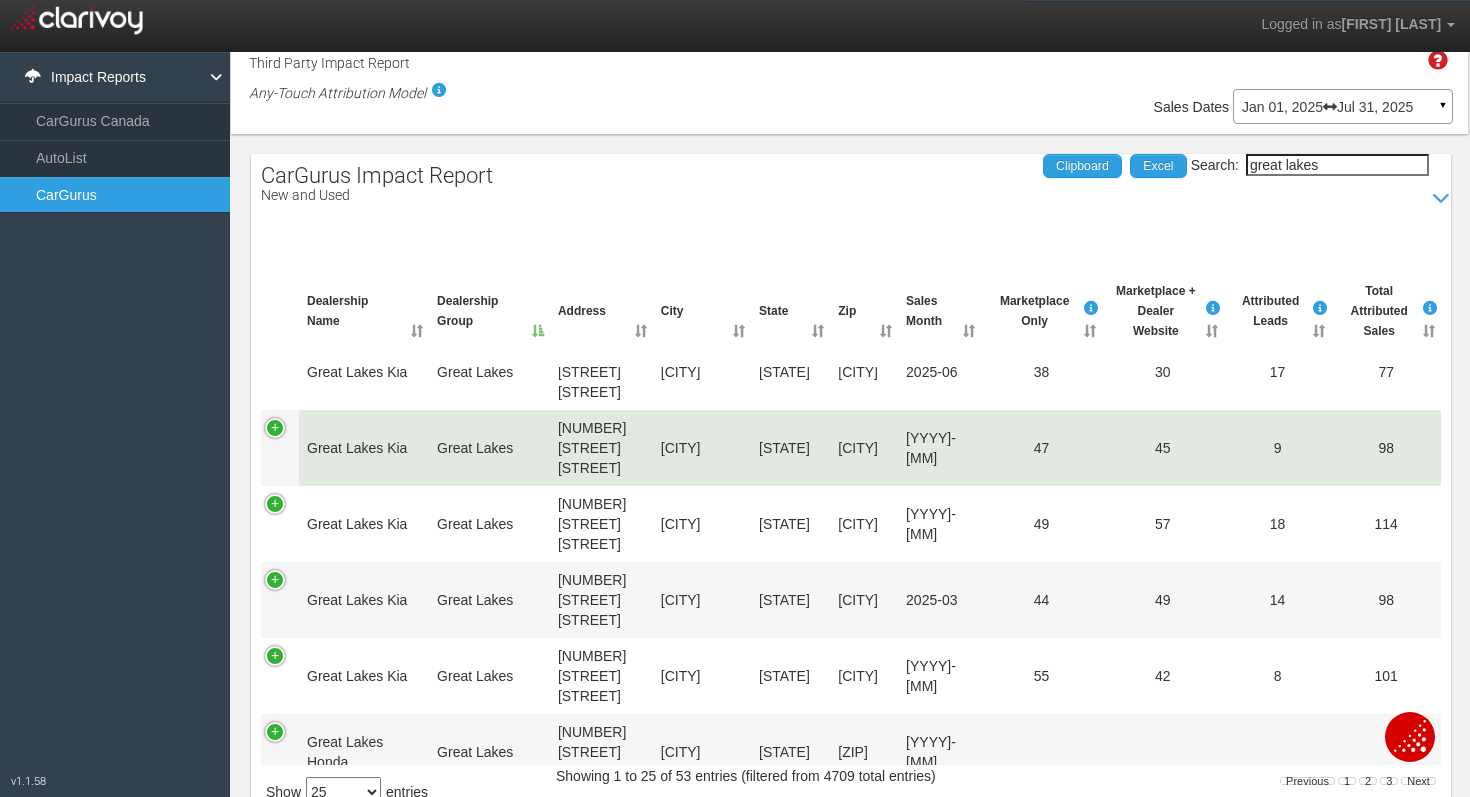 scroll, scrollTop: 97, scrollLeft: 0, axis: vertical 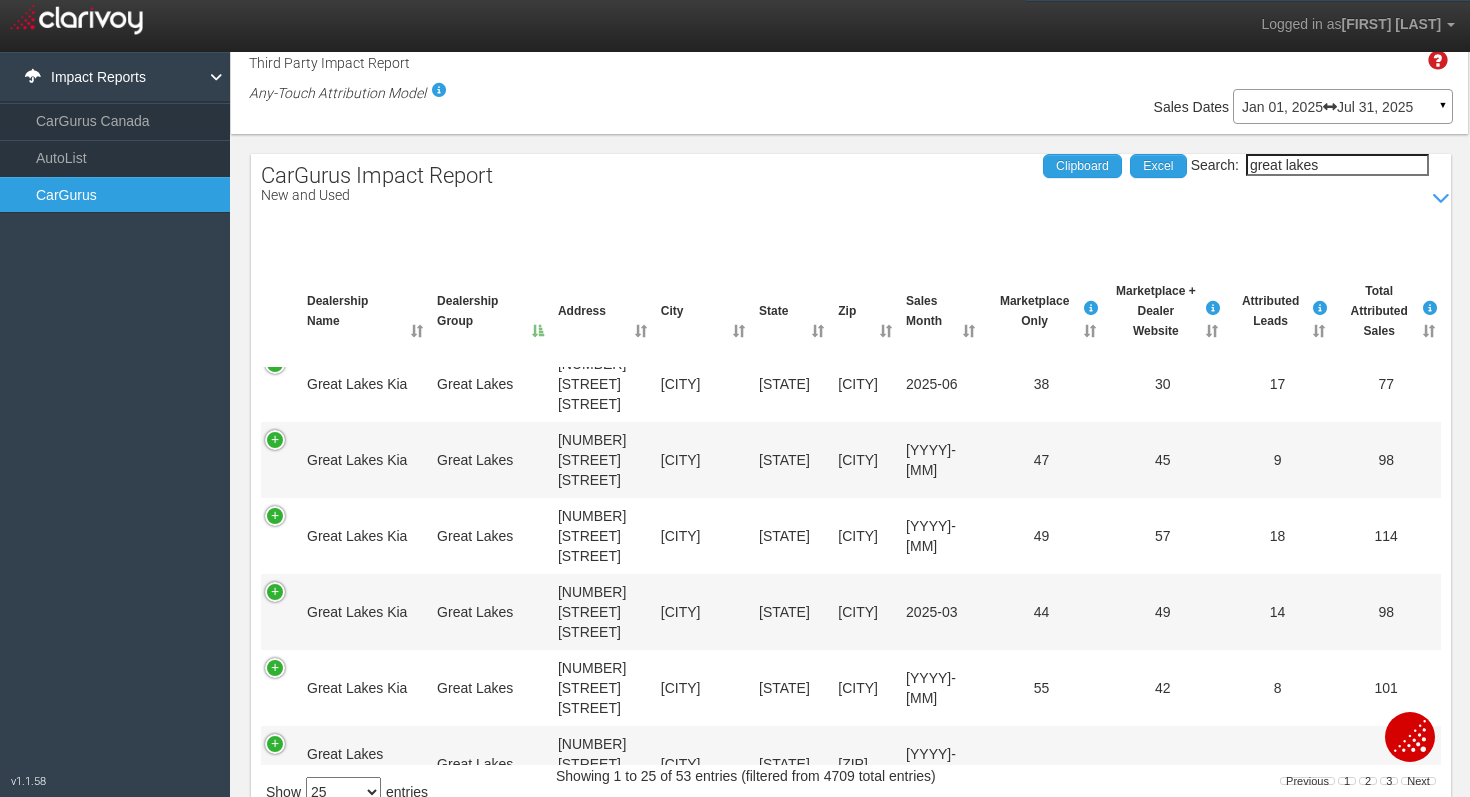 type on "great lakes" 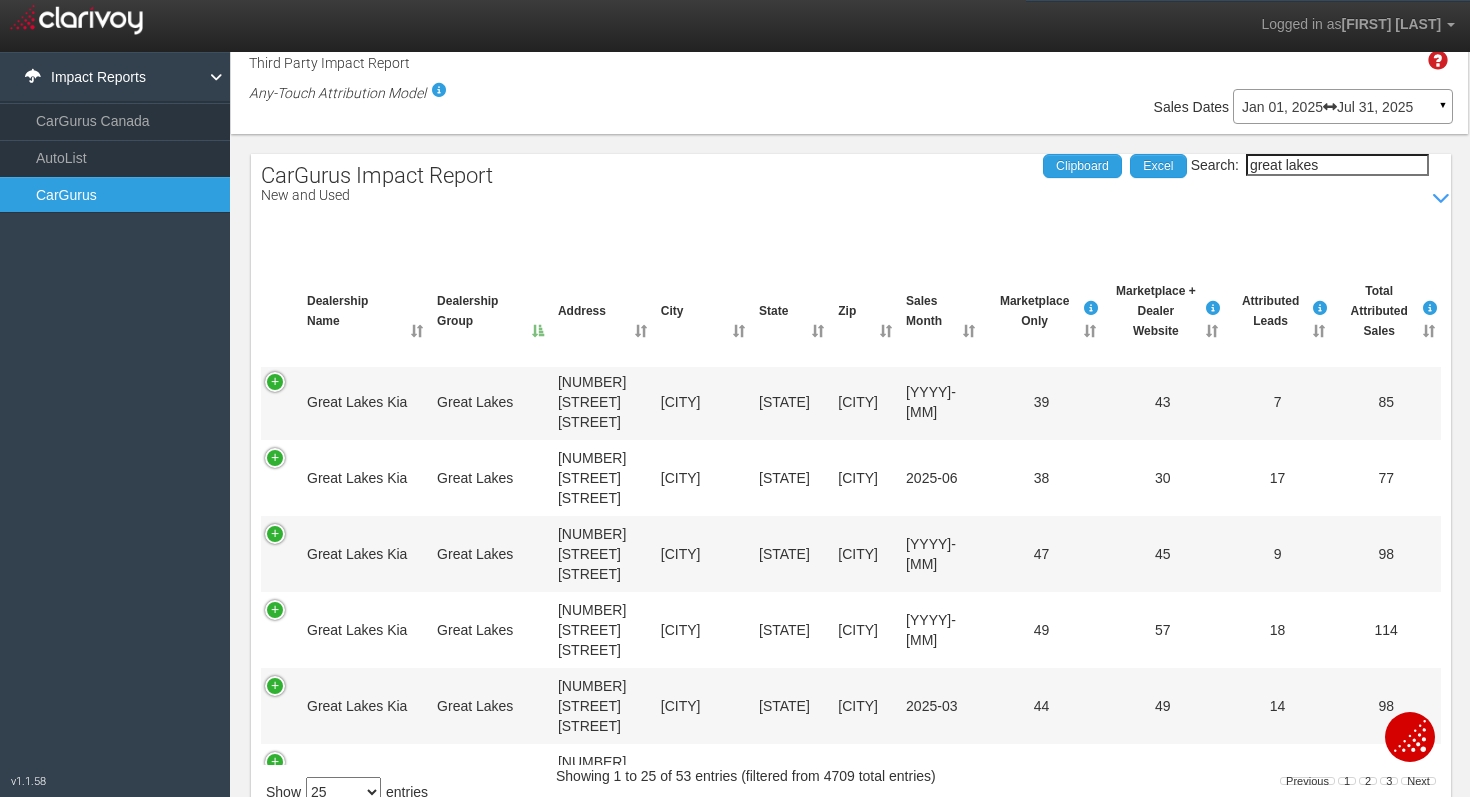 scroll, scrollTop: 0, scrollLeft: 0, axis: both 